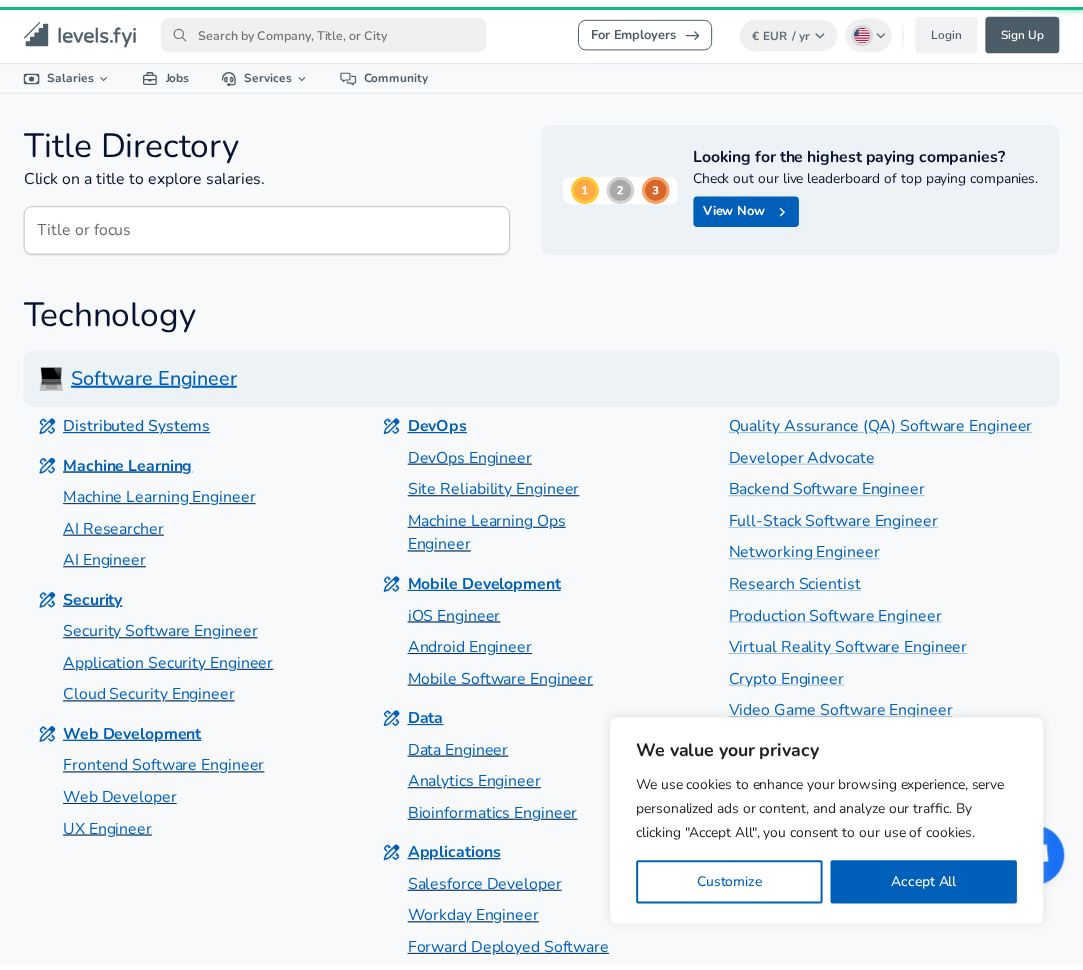 scroll, scrollTop: 1691, scrollLeft: 0, axis: vertical 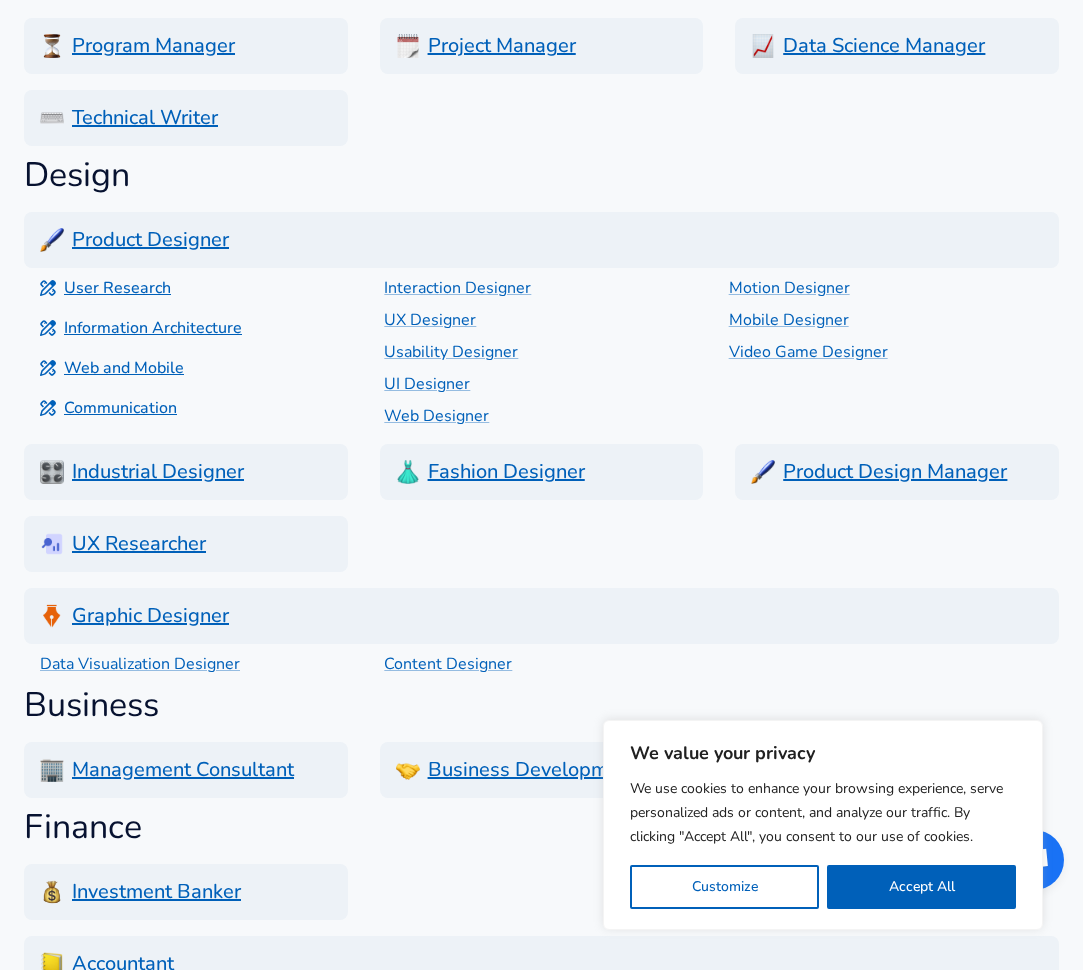 click on "Product Designer" at bounding box center [541, 240] 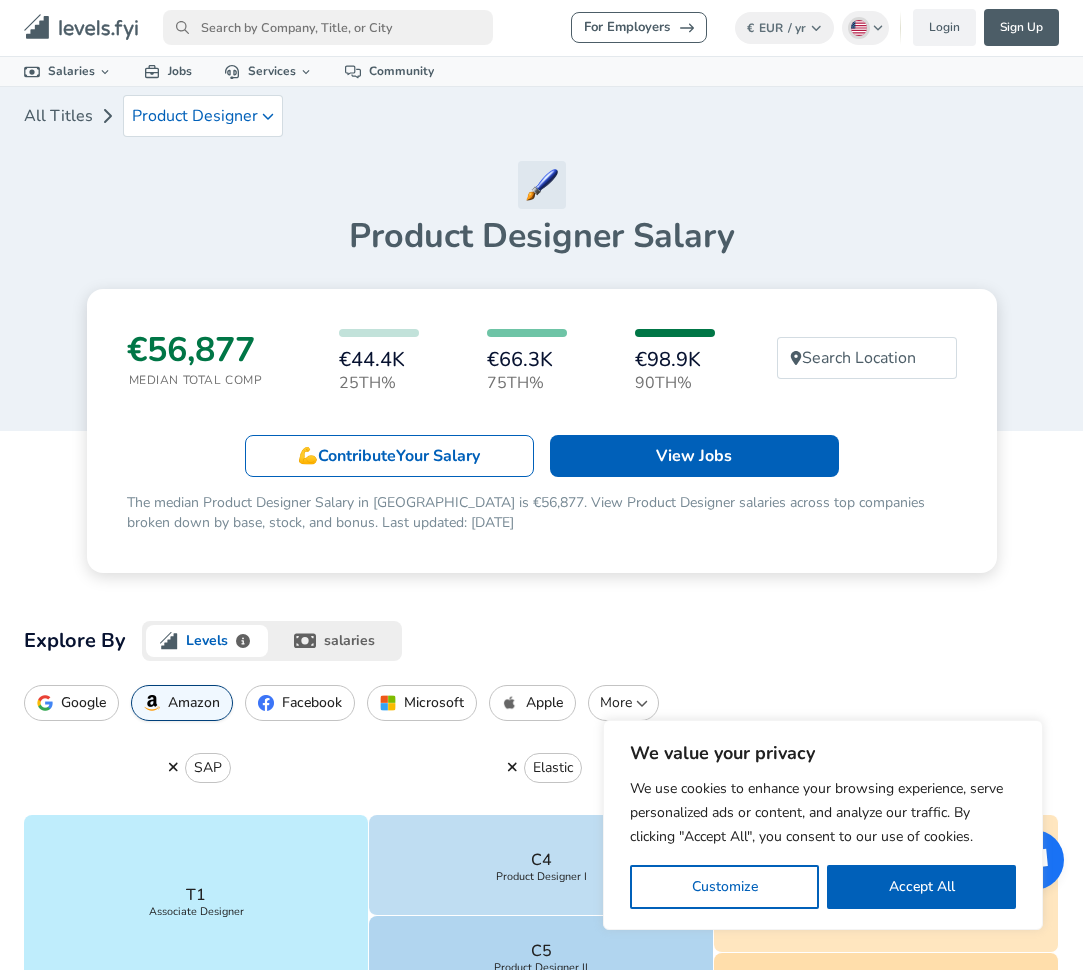 scroll, scrollTop: 0, scrollLeft: 0, axis: both 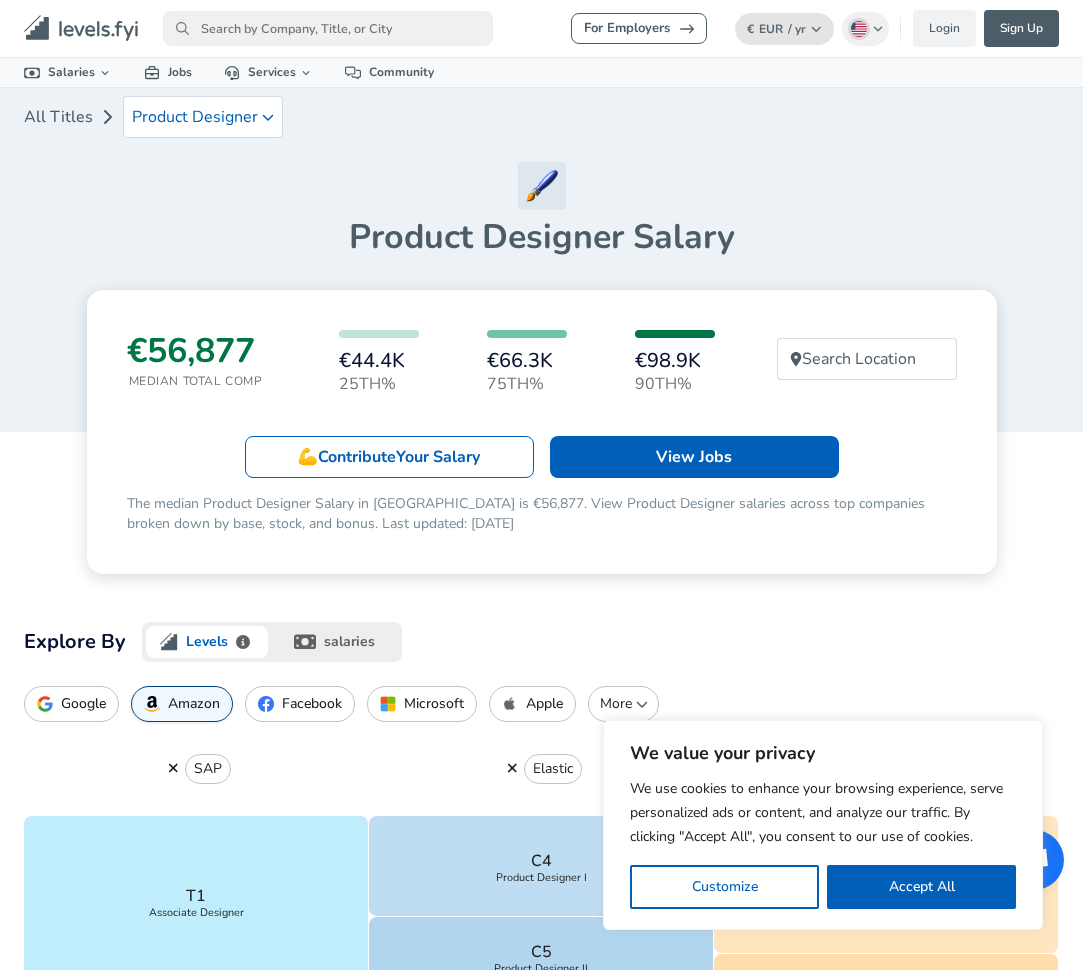 click on "€ EUR / yr Change" at bounding box center [784, 29] 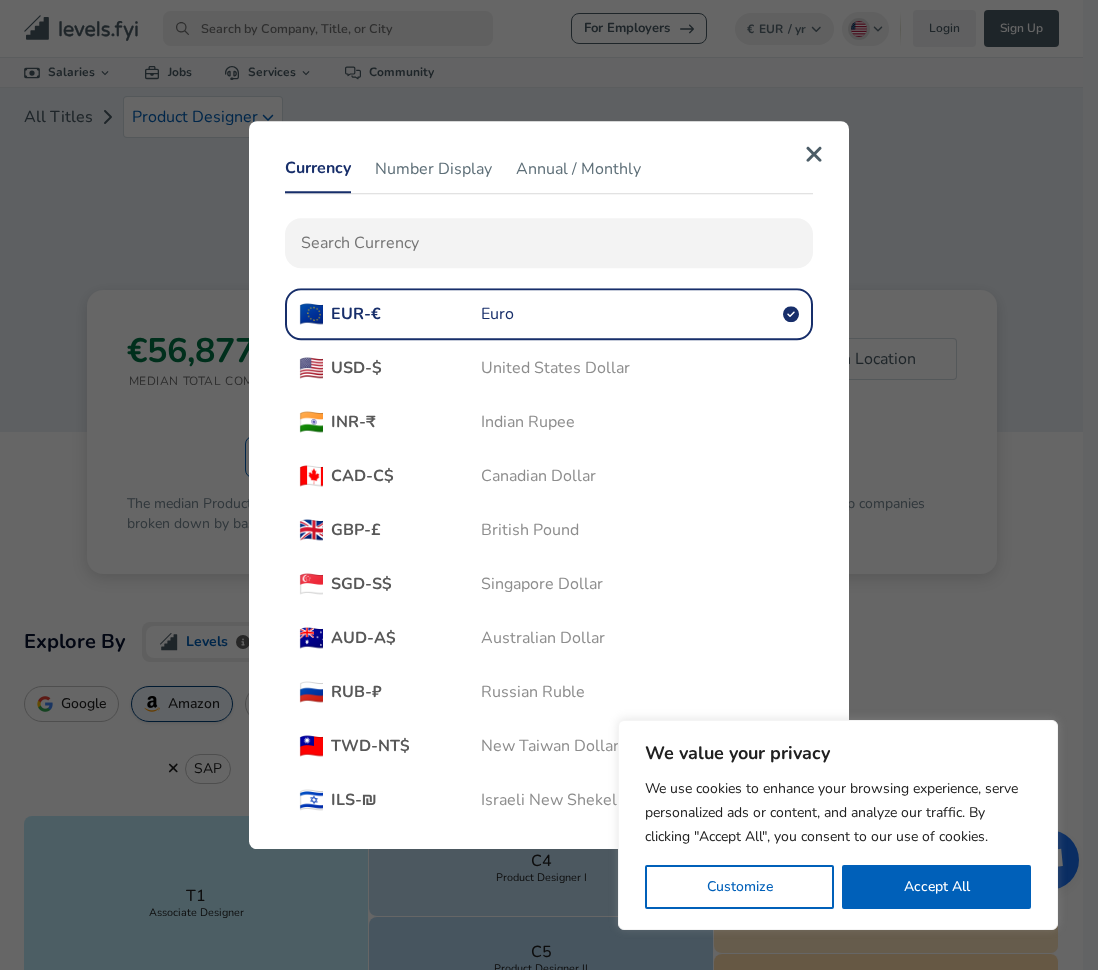 click on "🇺🇸 USD  -  $ United States Dollar" at bounding box center (549, 368) 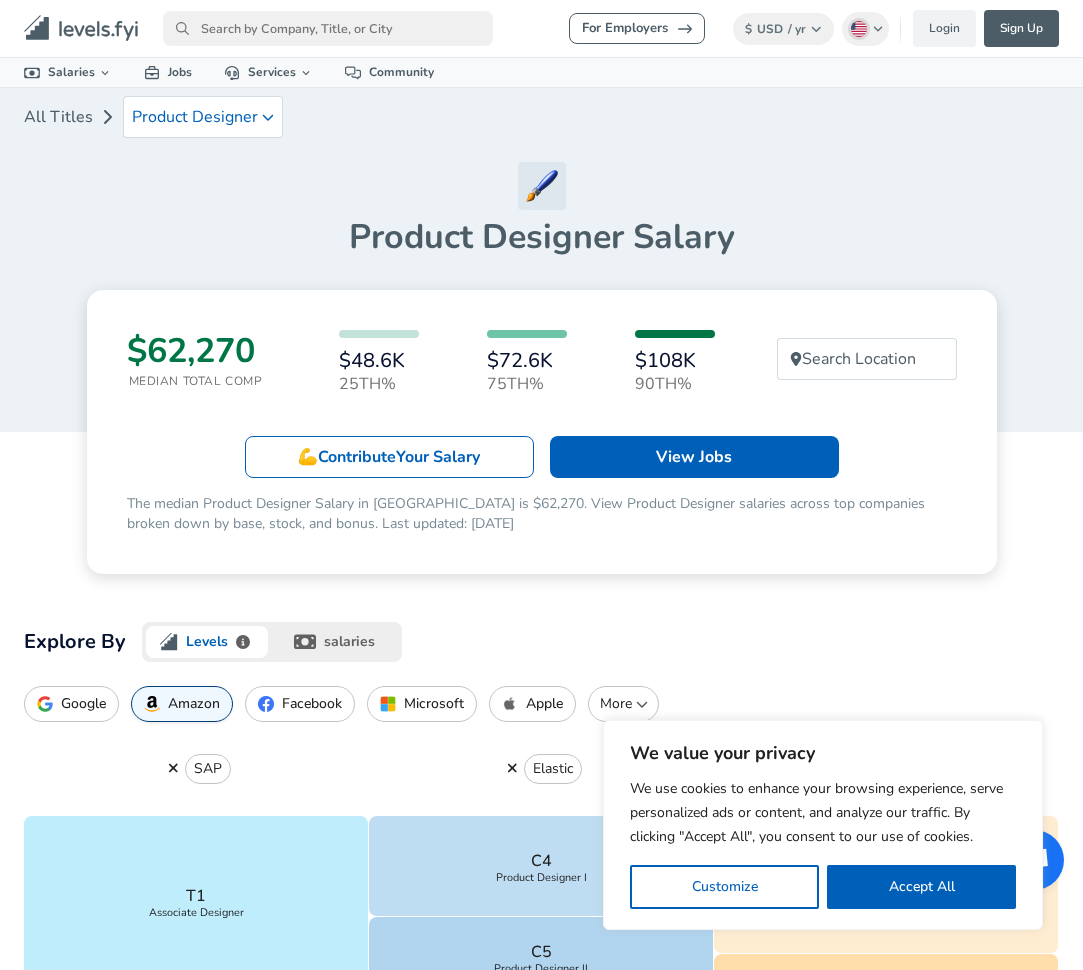 click on "Accept All" at bounding box center [921, 887] 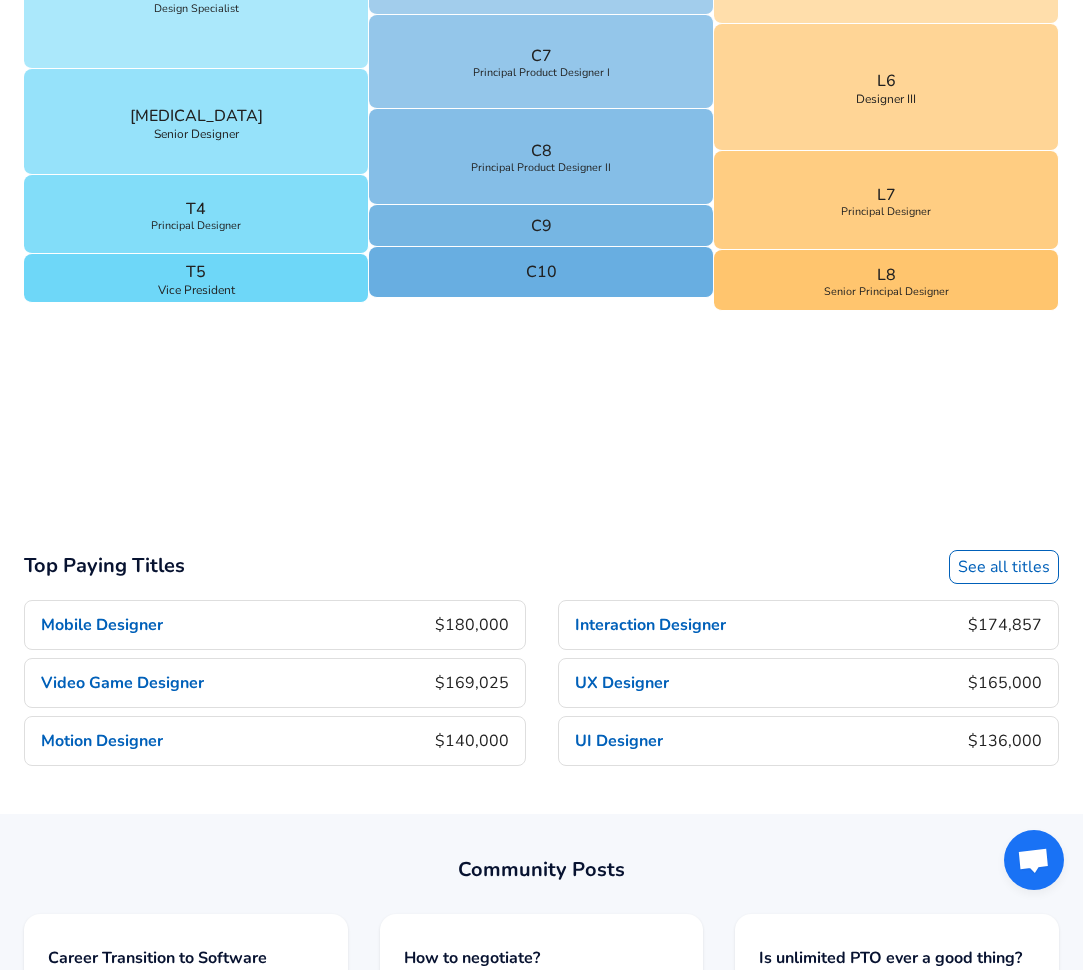 scroll, scrollTop: 552, scrollLeft: 0, axis: vertical 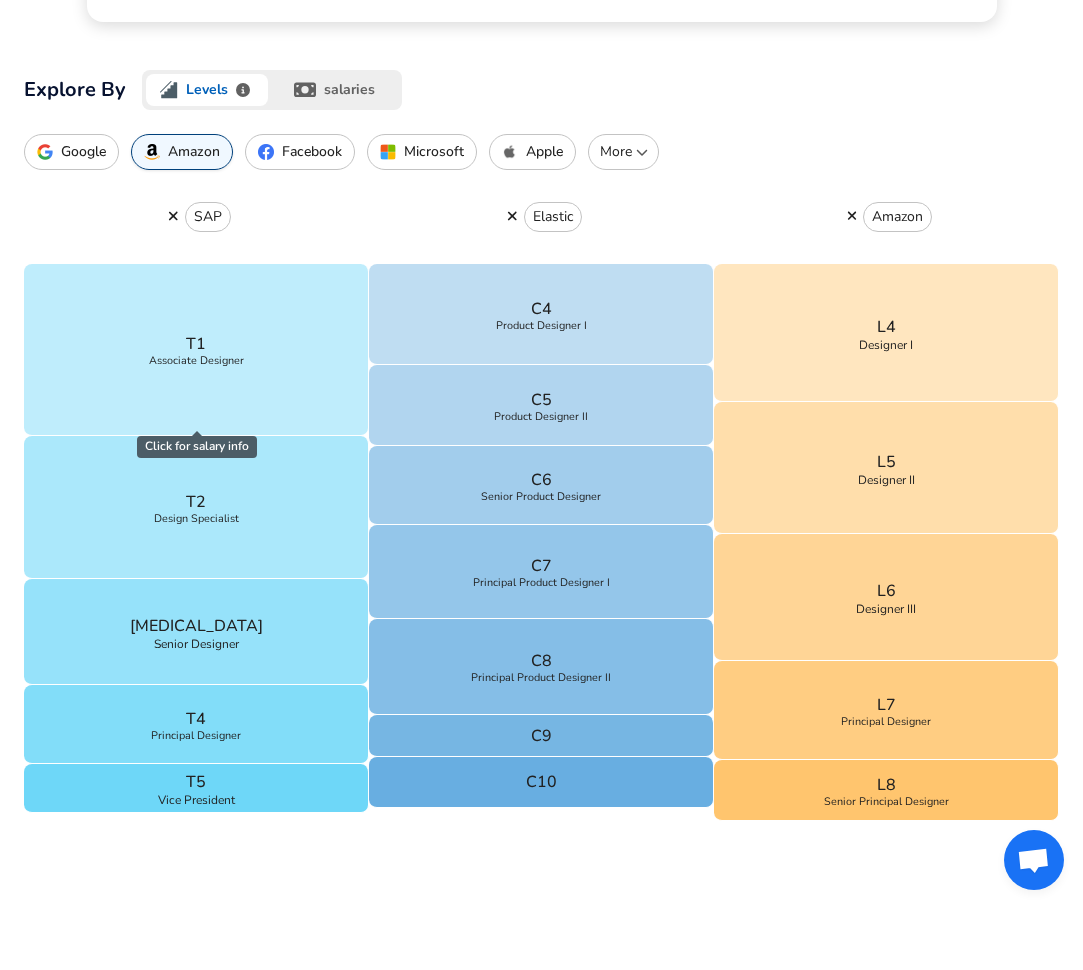 click on "salaries" at bounding box center (337, 90) 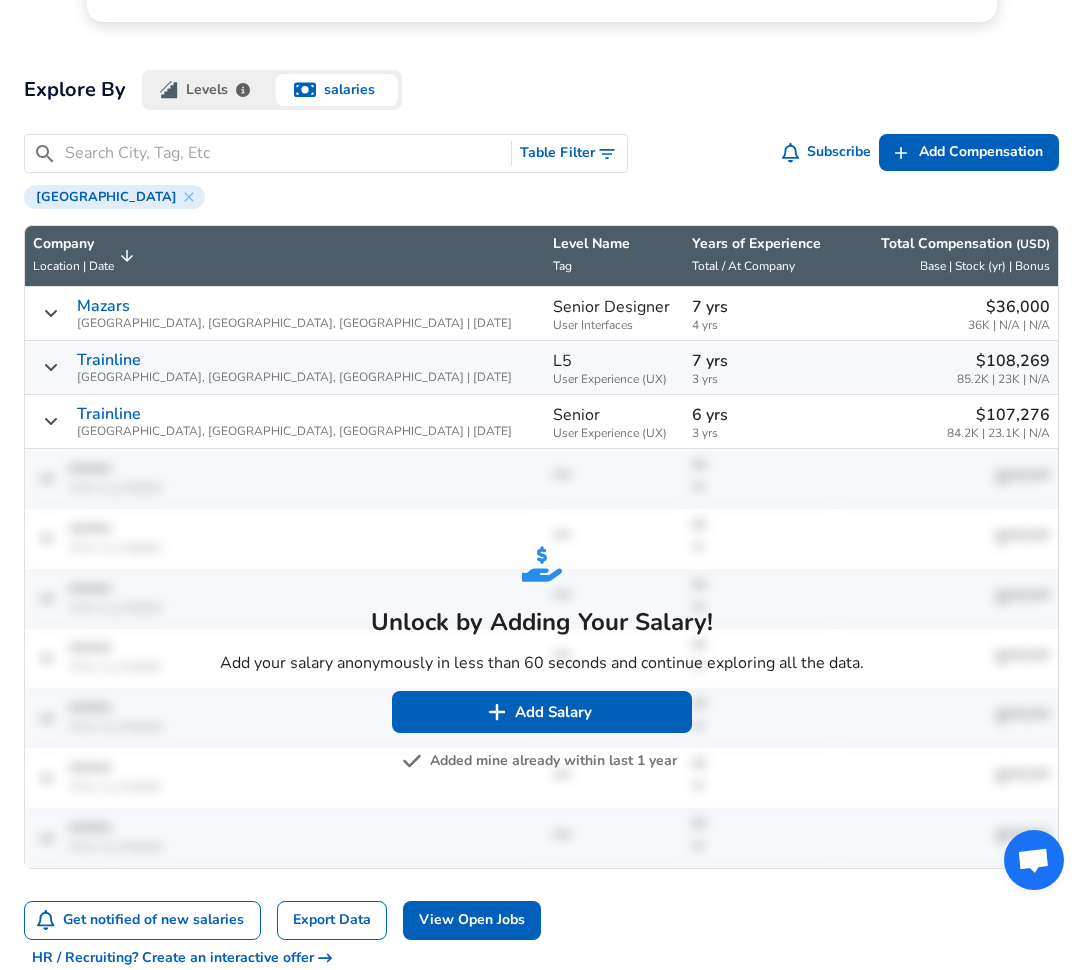 click at bounding box center (169, 90) 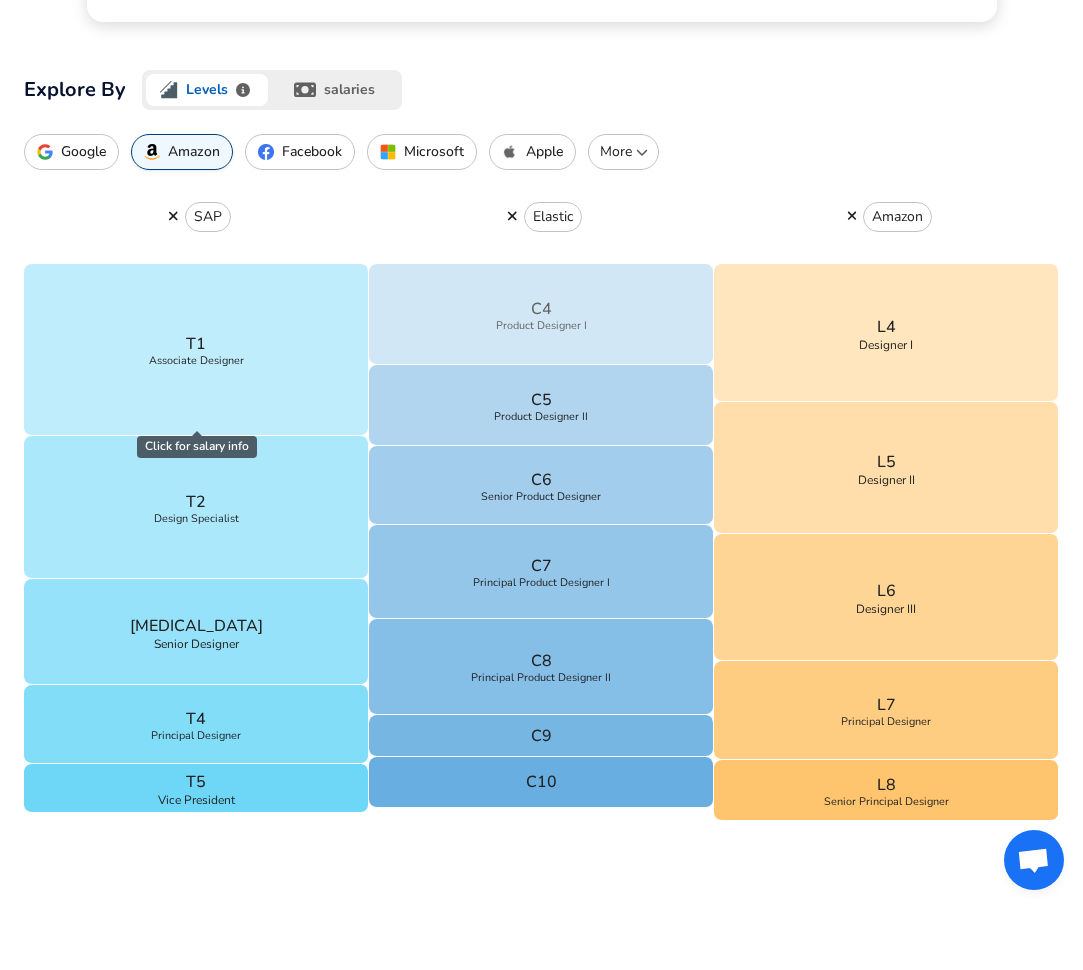 click on "C4 Product Designer I" at bounding box center [541, 314] 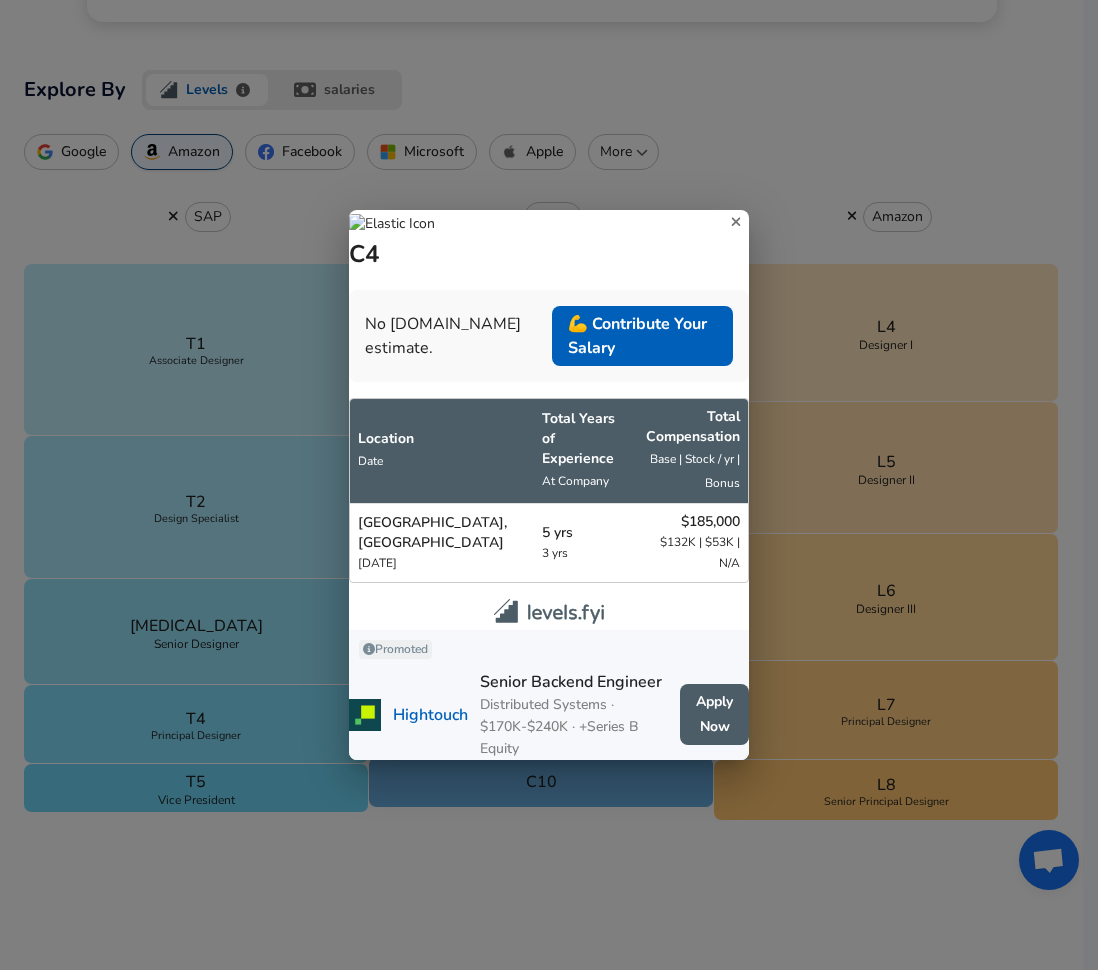 click on "C4 No [DOMAIN_NAME] estimate. 💪 Contribute Your Salary Location Date Total Years of Experience At Company Total Comp ensation Base | Stock / yr | Bonus [GEOGRAPHIC_DATA], [GEOGRAPHIC_DATA] [DATE] 5    yrs 3    yrs $185,000 $132K   |   $53K   |   N/A  Promoted Hightouch Senior Backend Engineer Distributed Systems · $170K-$240K · +Series B Equity Apply Now" at bounding box center [549, 485] 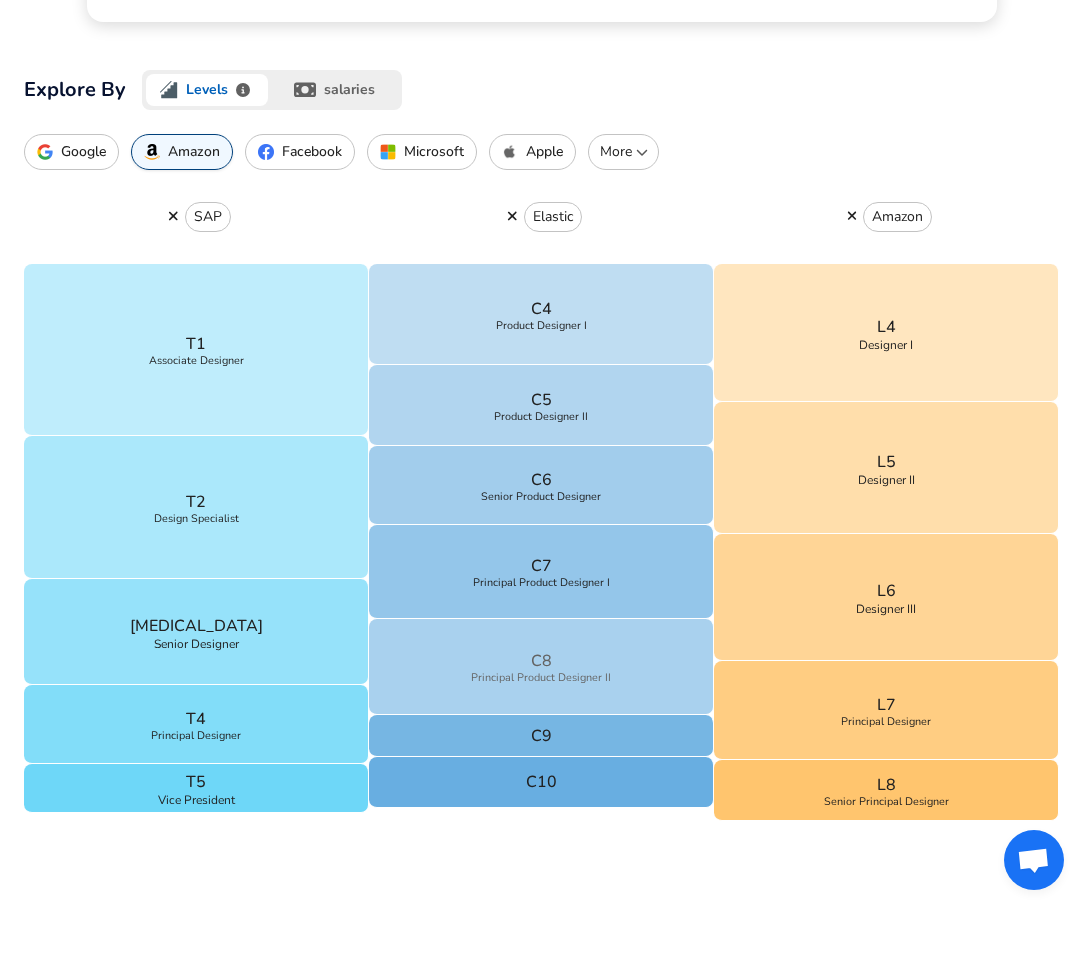 click on "C8 Principal Product Designer II" at bounding box center [541, 667] 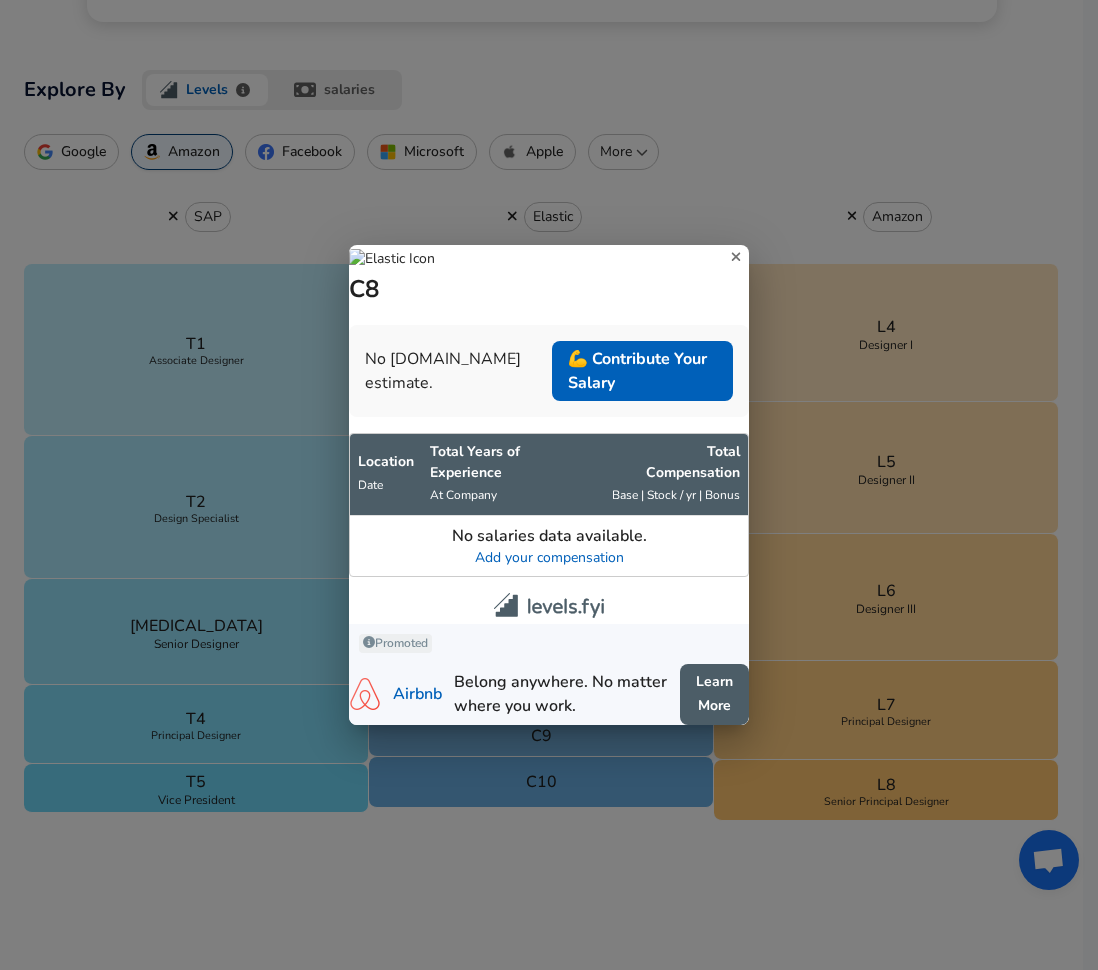 click on "C8 No [DOMAIN_NAME] estimate. 💪 Contribute Your Salary Location Date Total Years of Experience At Company Total Comp ensation Base | Stock / yr | Bonus No salaries data available. Add your compensation  Promoted Airbnb Belong anywhere. No matter where you work. Belong anywhere. No matter where you work. Learn More" at bounding box center (549, 485) 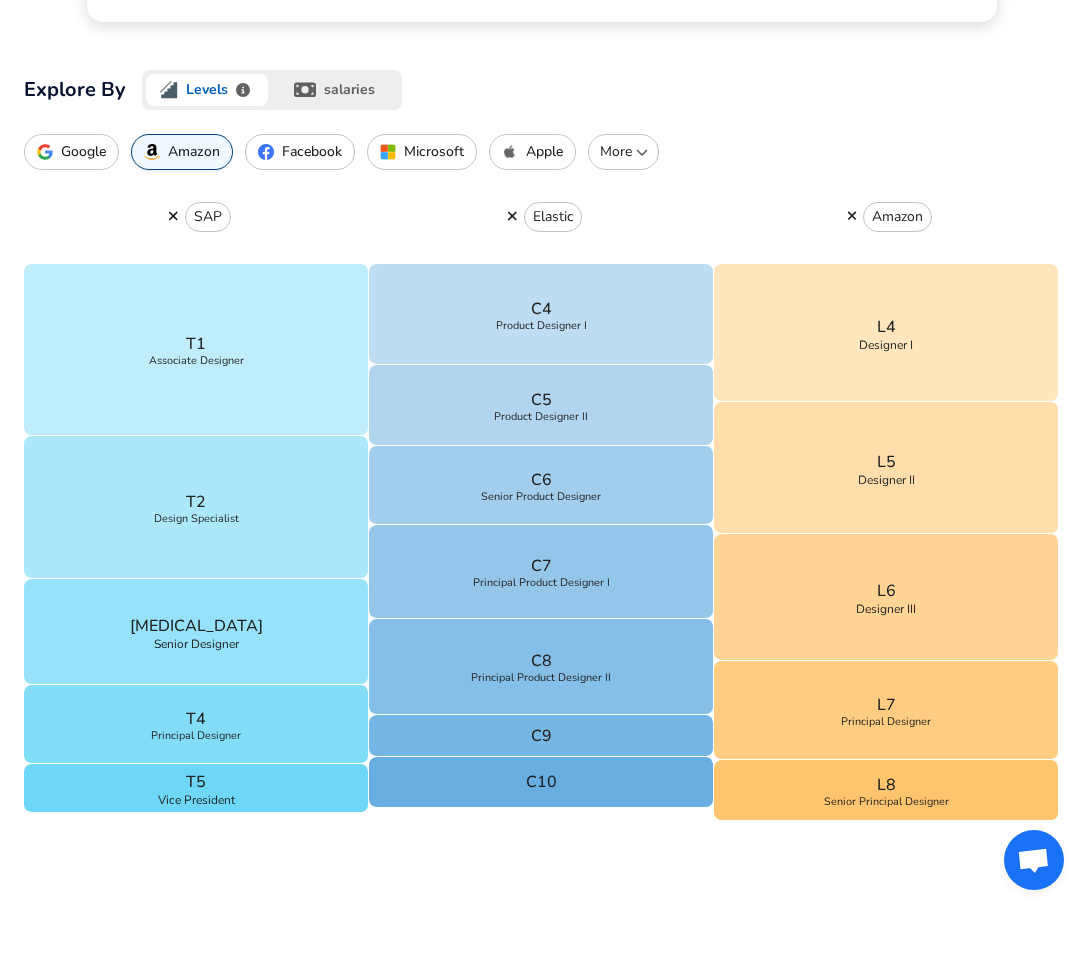 click on "Google" at bounding box center [83, 152] 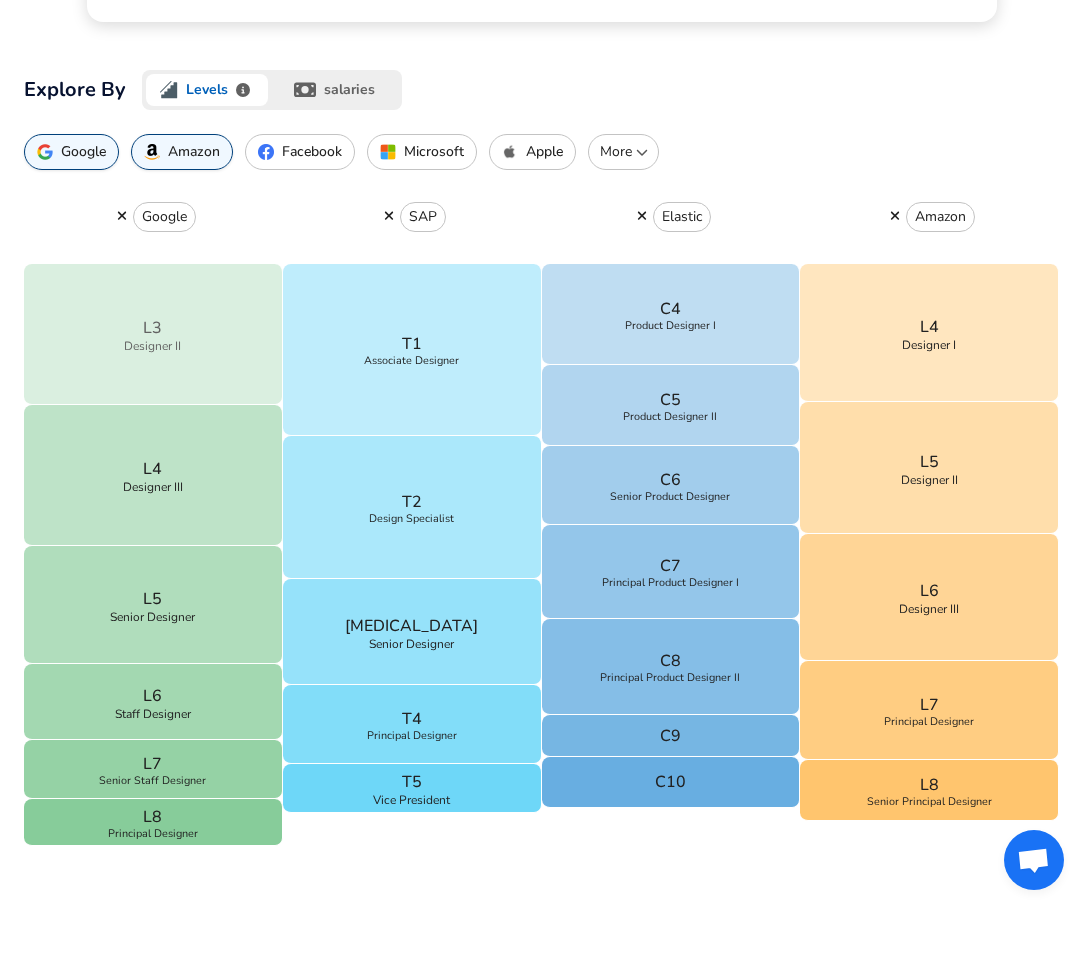 click on "L3 Designer II" at bounding box center (153, 334) 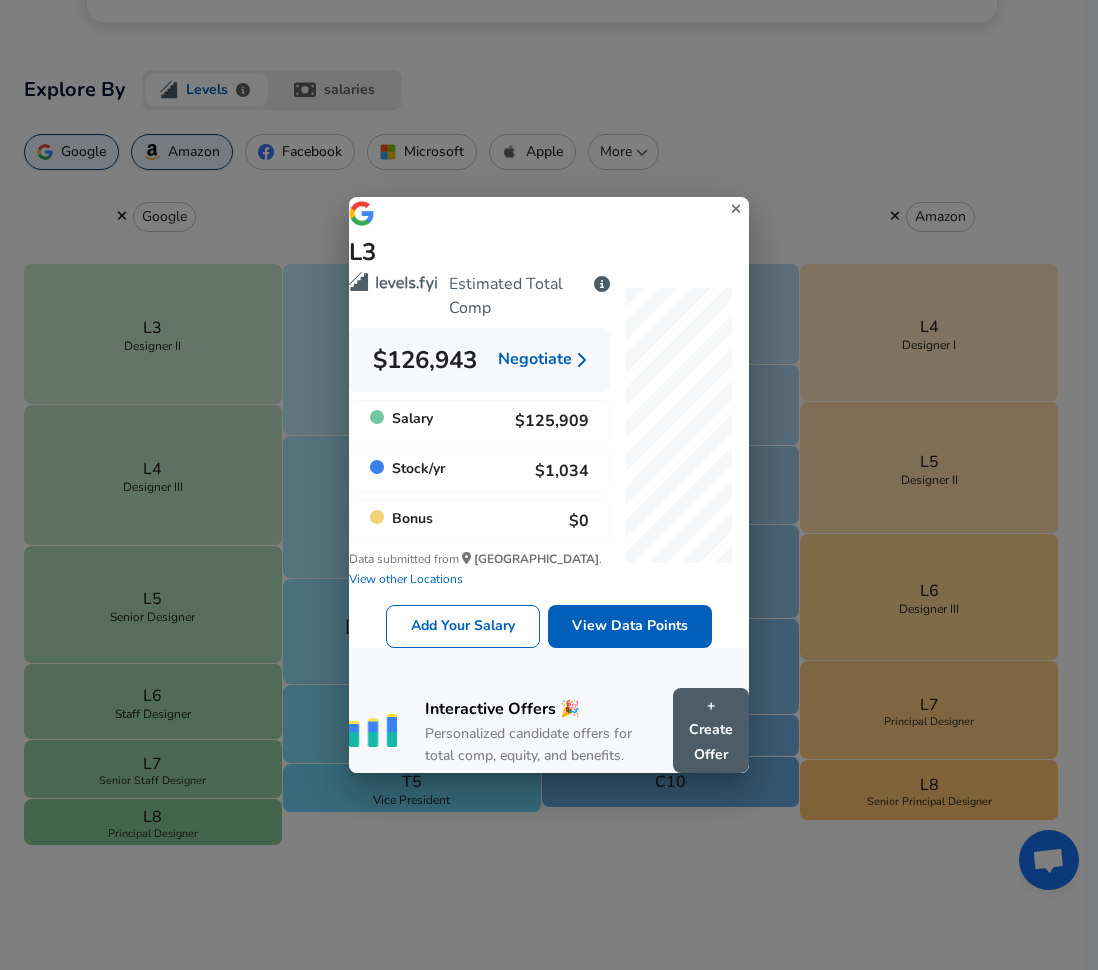 click on "L3 Estimated Total Comp   $126,943   Negotiate   Salary $125,909 Stock / yr $1,034 Bonus $0 Data submitted from     [GEOGRAPHIC_DATA] .   View other Locations Add Your Salary View Data Points Interactive Offers 🎉 Personalized candidate offers for total comp, equity, and benefits. + Create Offer" at bounding box center [549, 485] 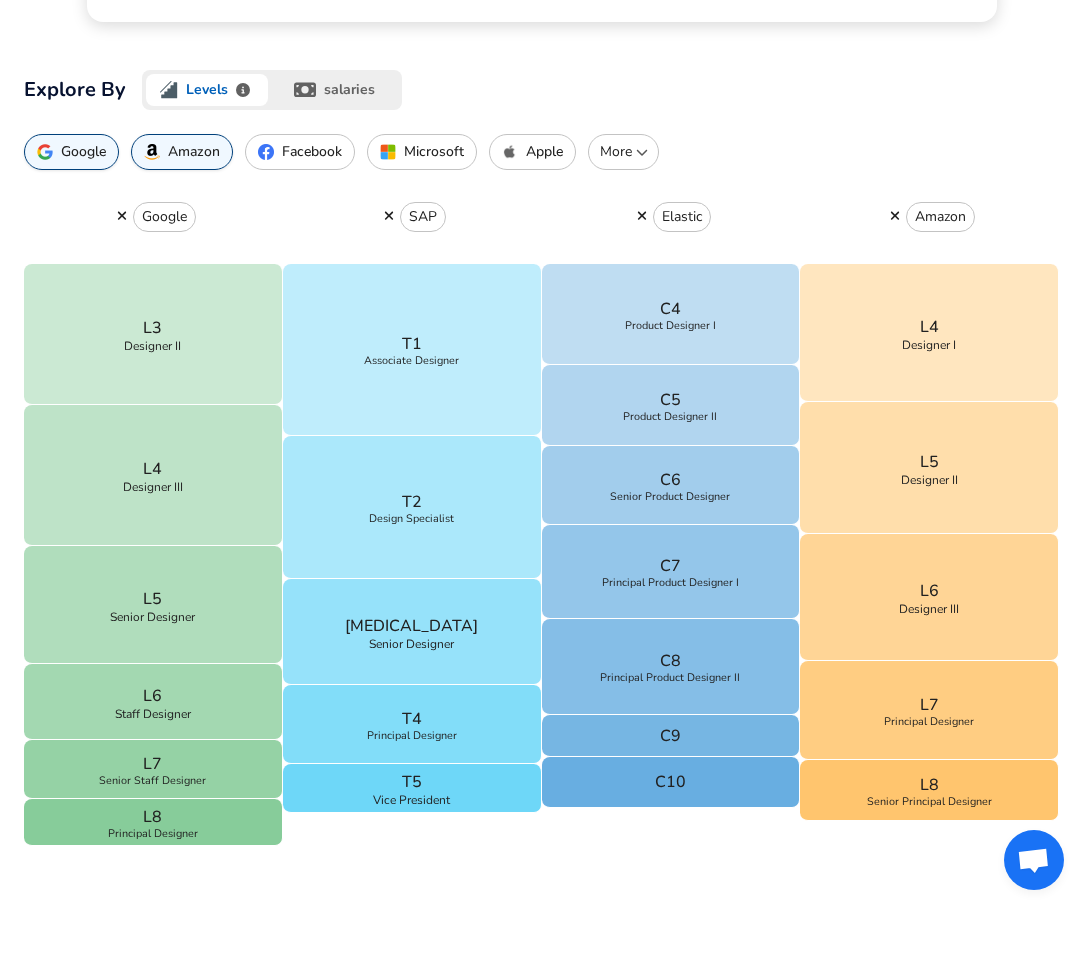click on "L4 Designer III" at bounding box center (153, 475) 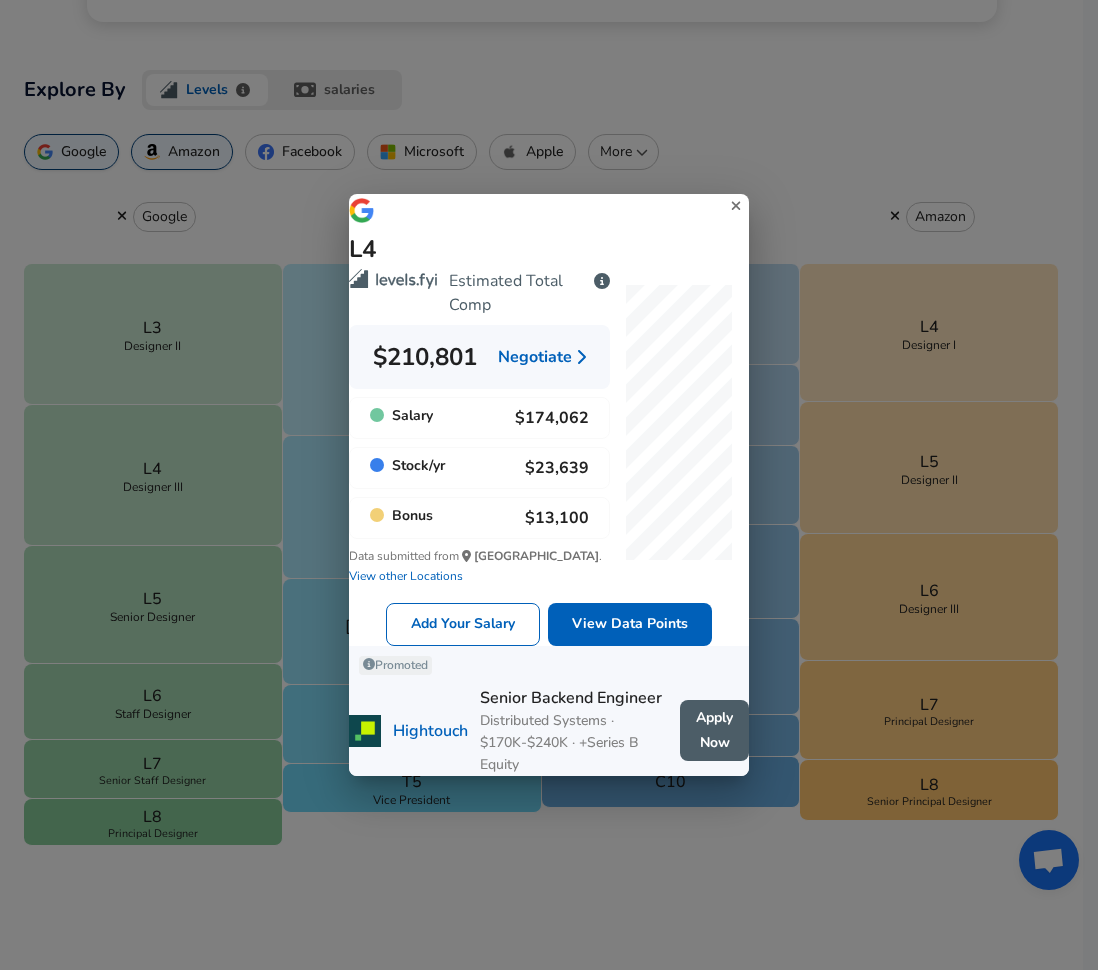 click on "L4 Estimated Total Comp   $210,801   Negotiate   Salary $174,062 Stock / yr $23,639 Bonus $13,100 Data submitted from     [GEOGRAPHIC_DATA] .   View other Locations Add Your Salary View Data Points  Promoted Hightouch Senior Backend Engineer Distributed Systems · $170K-$240K · +Series B Equity Apply Now" at bounding box center [549, 485] 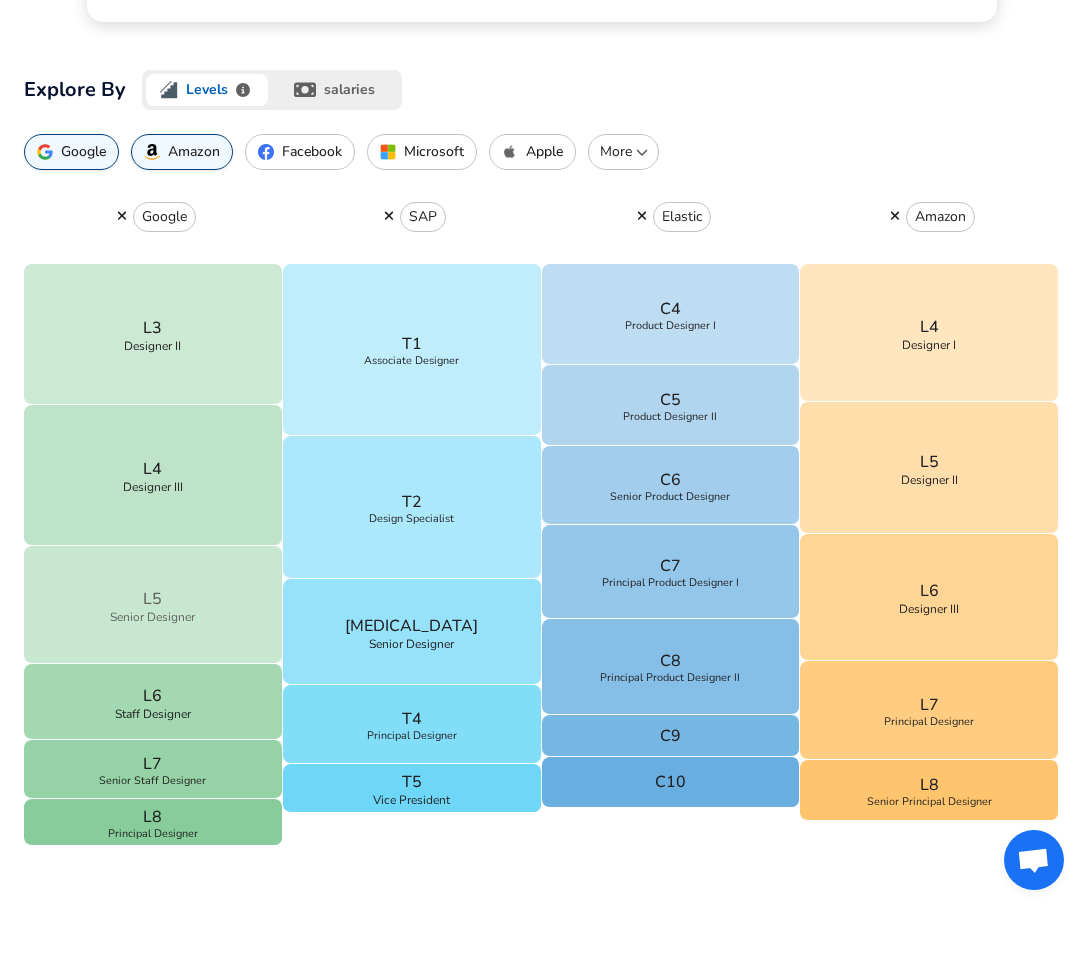 click on "L5 Senior Designer" at bounding box center (153, 605) 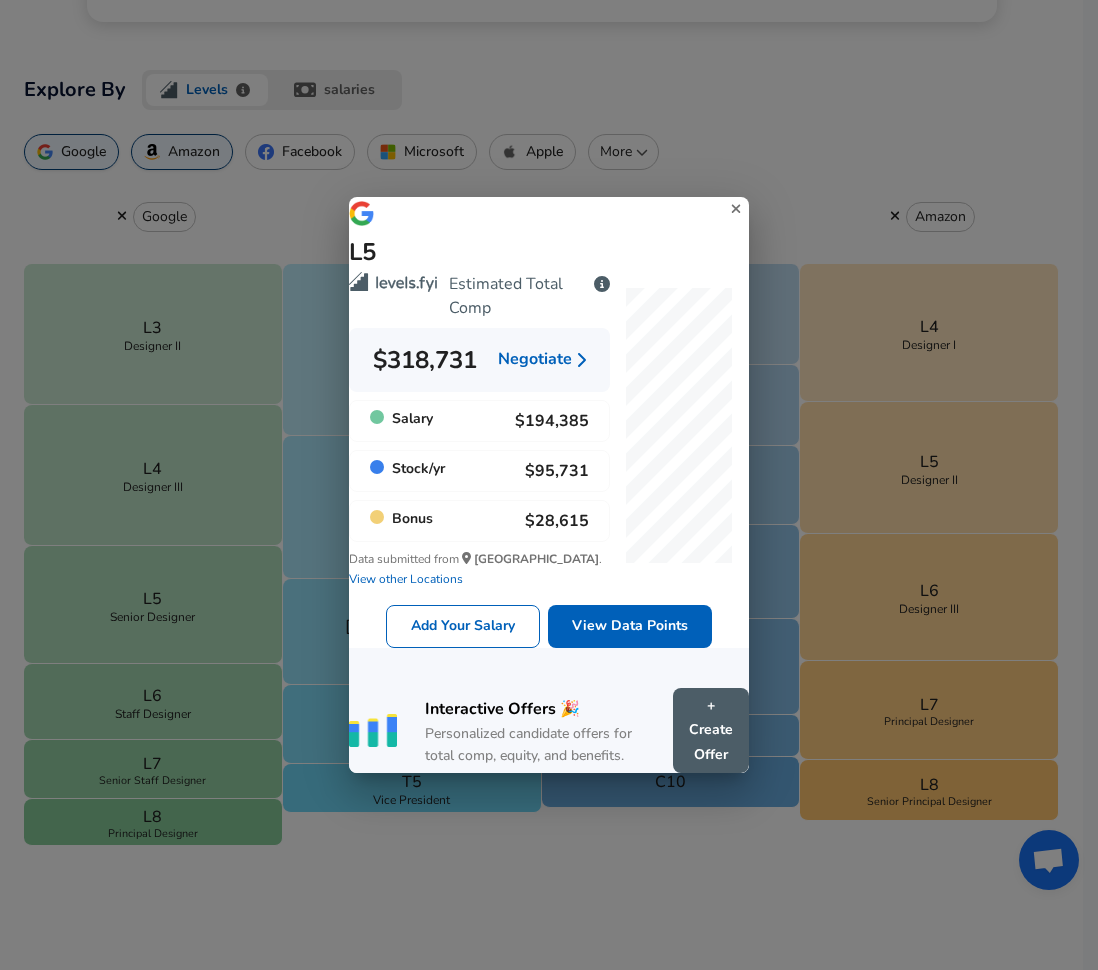 click on "L5 Estimated Total Comp   $318,731   Negotiate   Salary $194,385 Stock / yr $95,731 Bonus $28,615 Data submitted from     [GEOGRAPHIC_DATA] .   View other Locations Add Your Salary View Data Points Interactive Offers 🎉 Personalized candidate offers for total comp, equity, and benefits. + Create Offer" at bounding box center (549, 485) 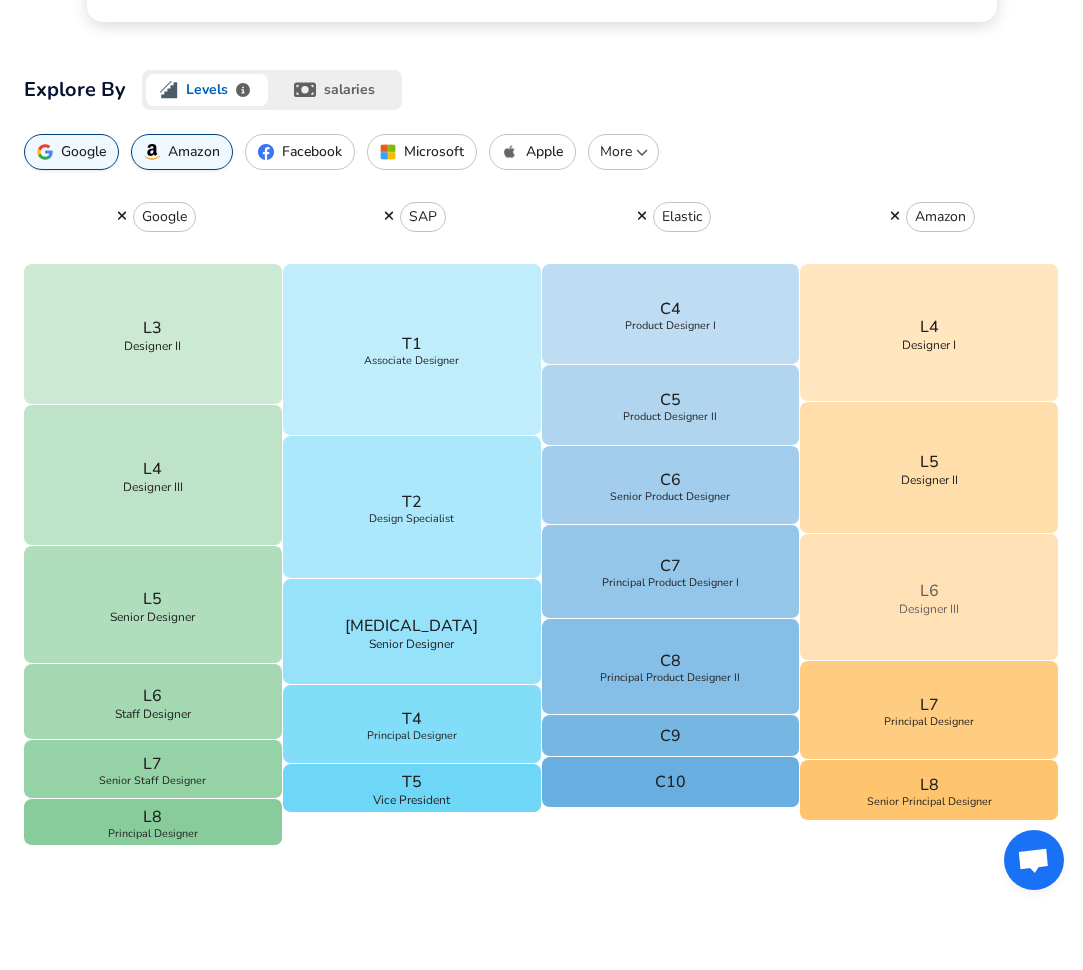 click on "L6 Designer III" at bounding box center [929, 597] 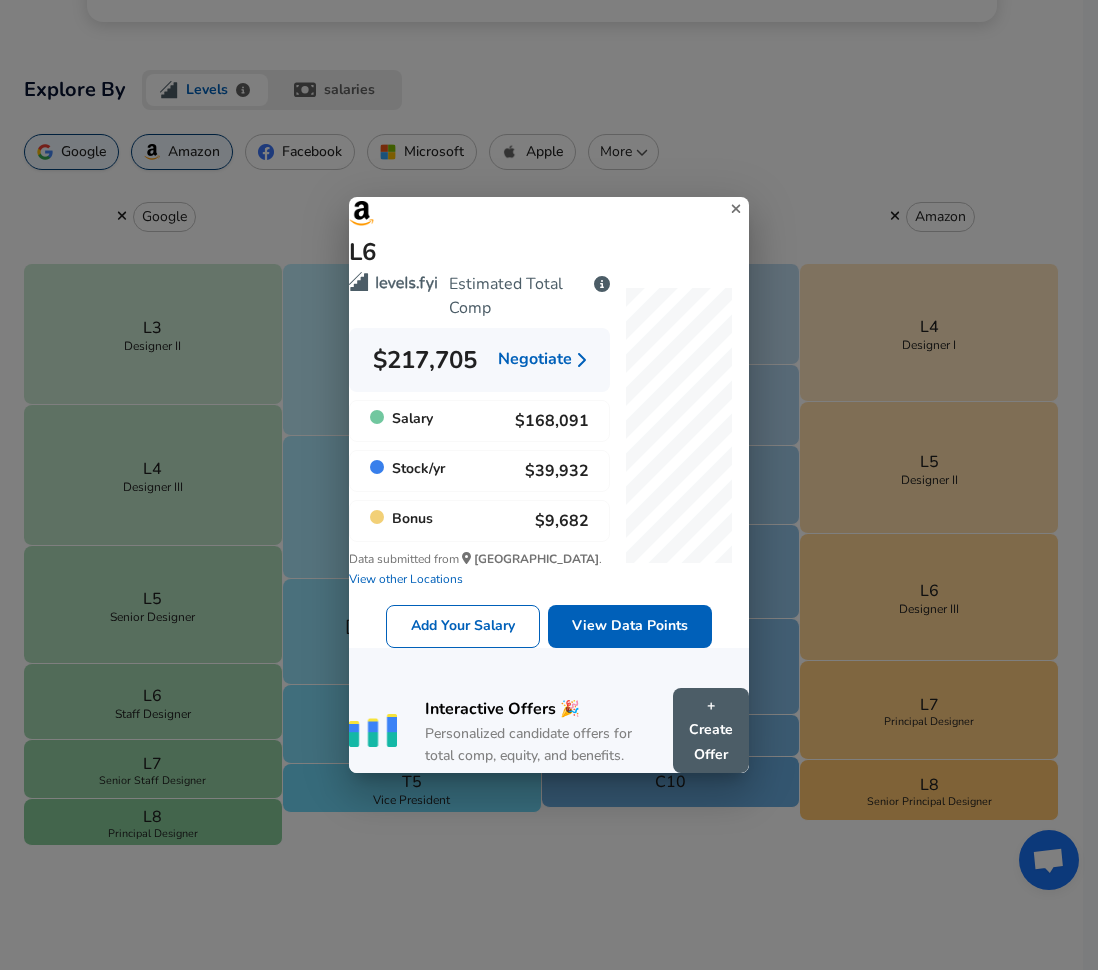 click on "L6 Estimated Total Comp   $217,705   Negotiate   Salary $168,091 Stock / yr $39,932 Bonus $9,682 Data submitted from     [GEOGRAPHIC_DATA] .   View other Locations Add Your Salary View Data Points Interactive Offers 🎉 Personalized candidate offers for total comp, equity, and benefits. + Create Offer" at bounding box center (549, 485) 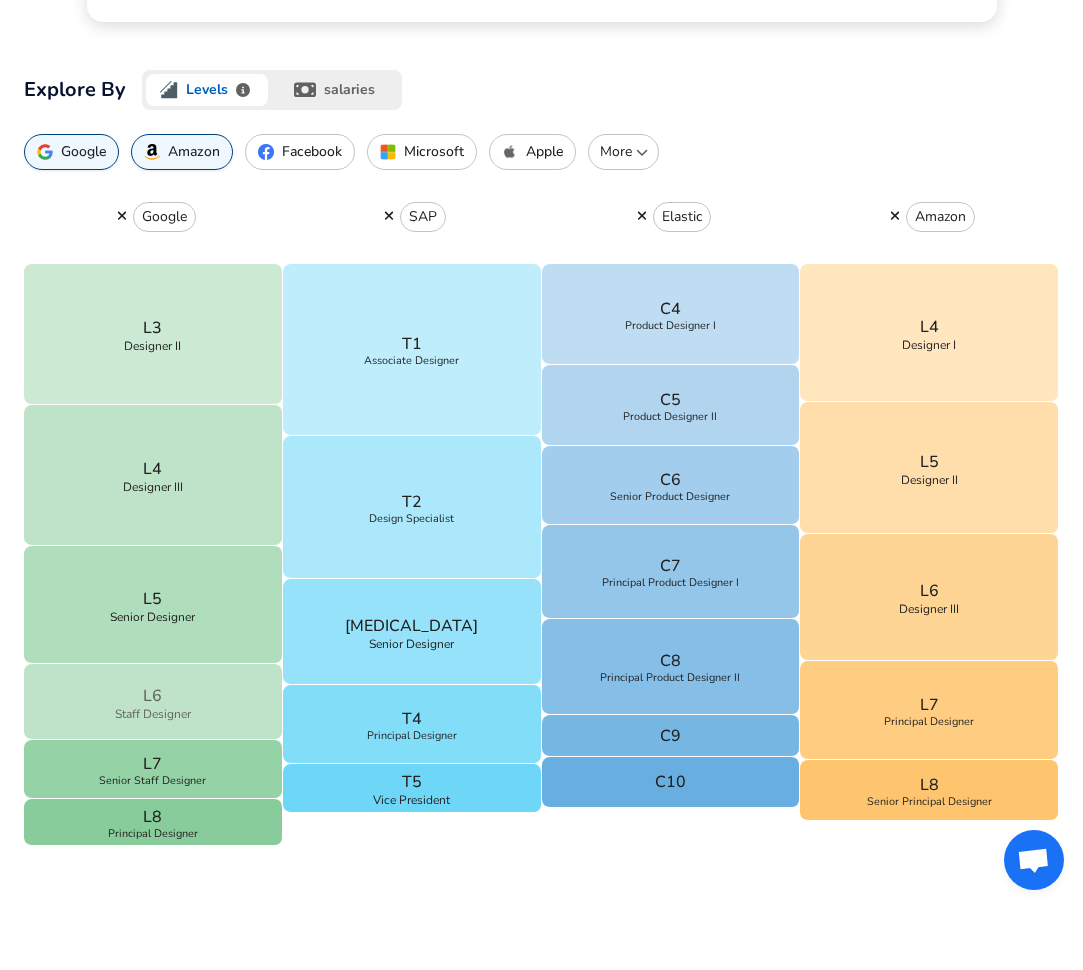 click on "L6 Staff Designer" at bounding box center [153, 702] 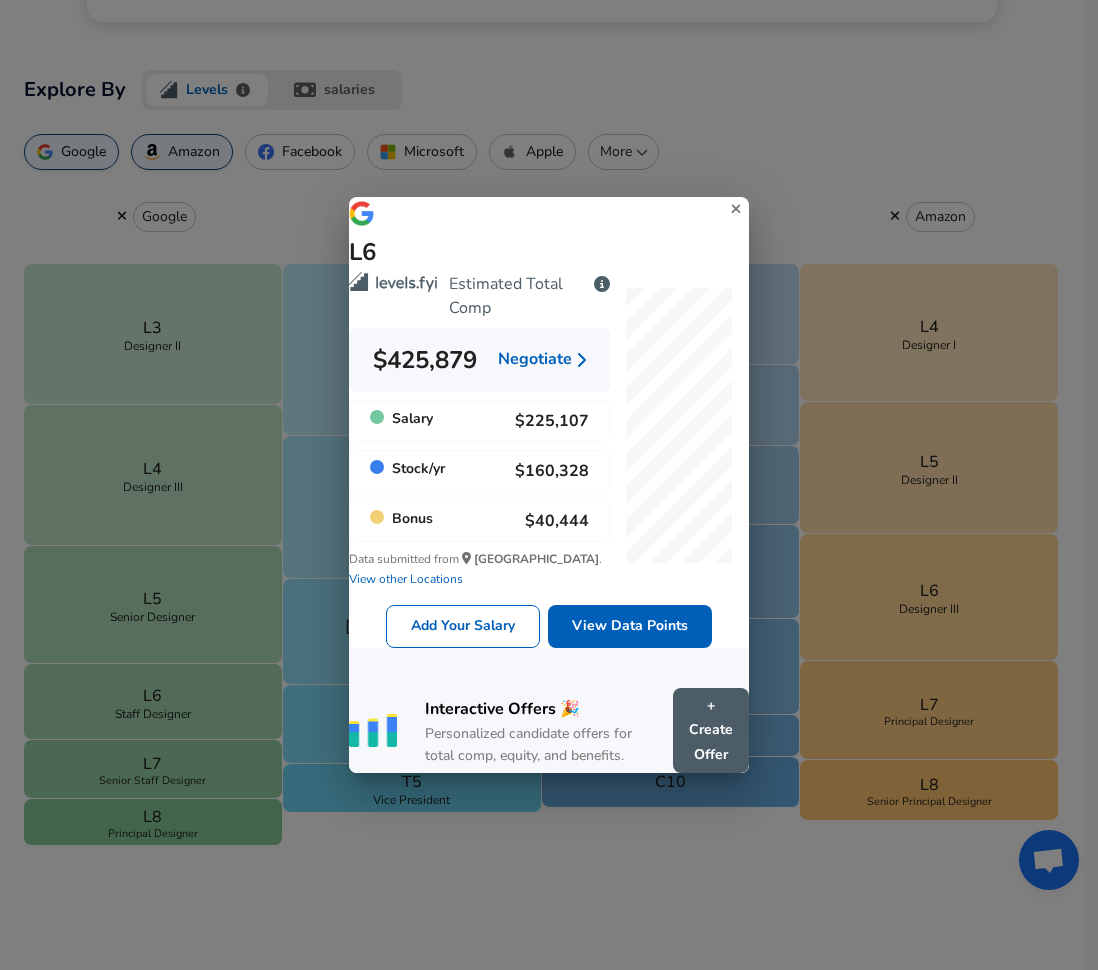 click on "L6 Estimated Total Comp   $425,879   Negotiate   Salary $225,107 Stock / yr $160,328 Bonus $40,444 Data submitted from     [GEOGRAPHIC_DATA] .   View other Locations Add Your Salary View Data Points Interactive Offers 🎉 Personalized candidate offers for total comp, equity, and benefits. + Create Offer" at bounding box center (549, 485) 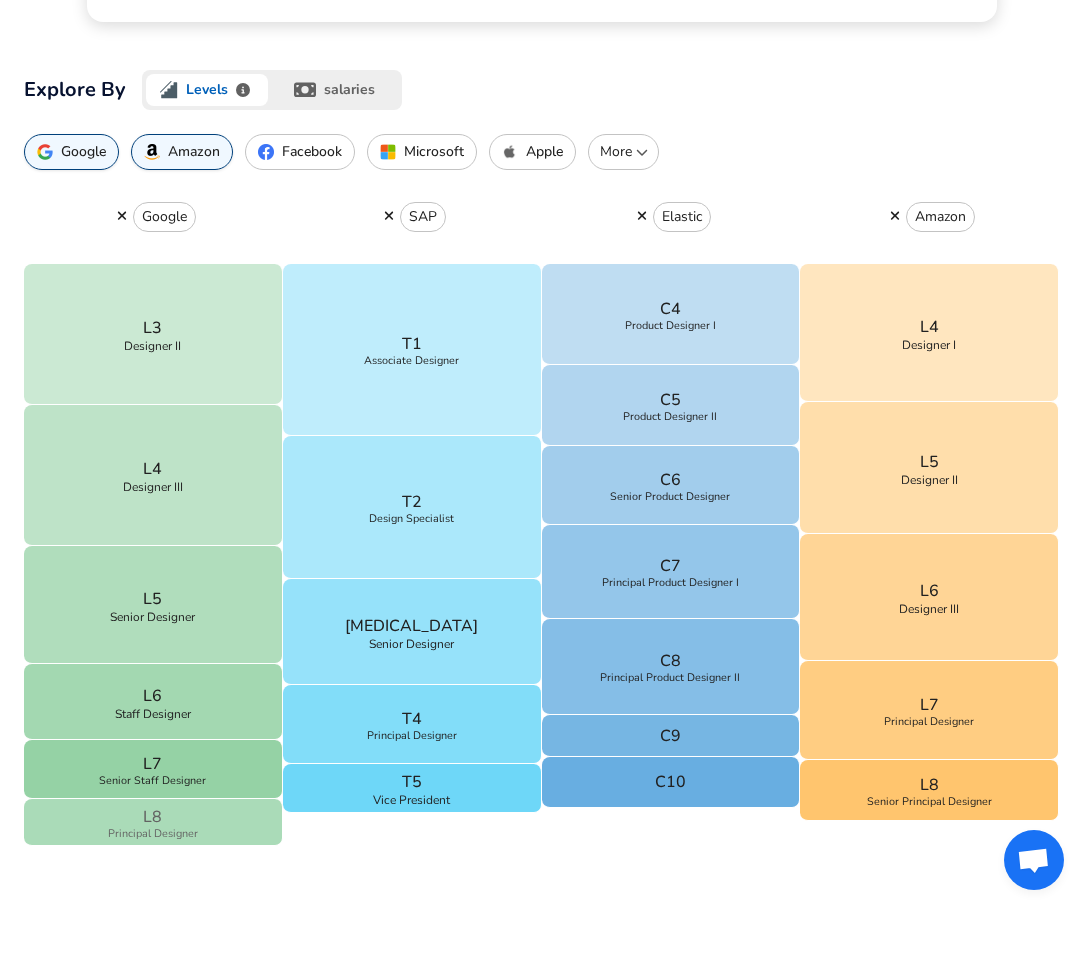 click on "L8 Principal Designer" at bounding box center (153, 822) 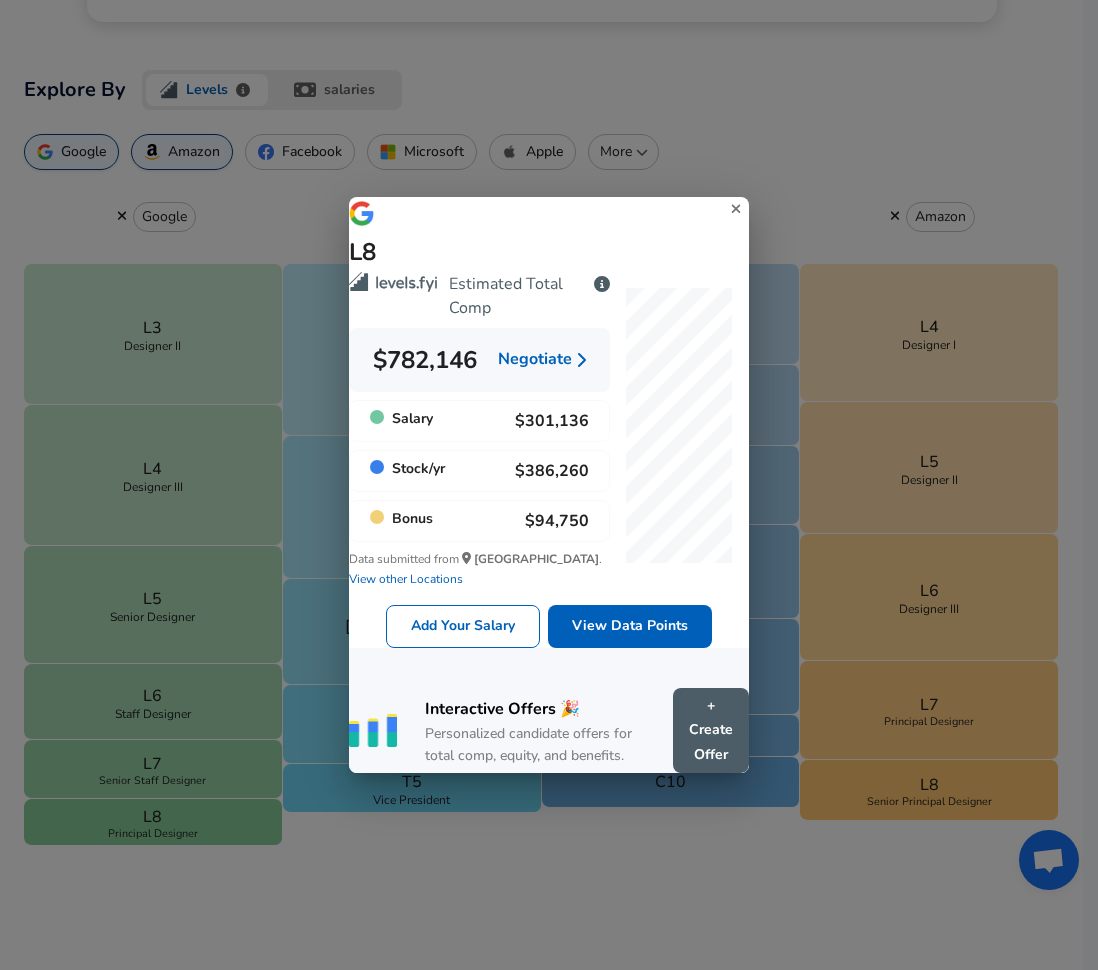 click on "L8 Estimated Total Comp   $782,146   Negotiate   Salary $301,136 Stock / yr $386,260 Bonus $94,750 Data submitted from     [GEOGRAPHIC_DATA] .   View other Locations Add Your Salary View Data Points Interactive Offers 🎉 Personalized candidate offers for total comp, equity, and benefits. + Create Offer" at bounding box center (549, 485) 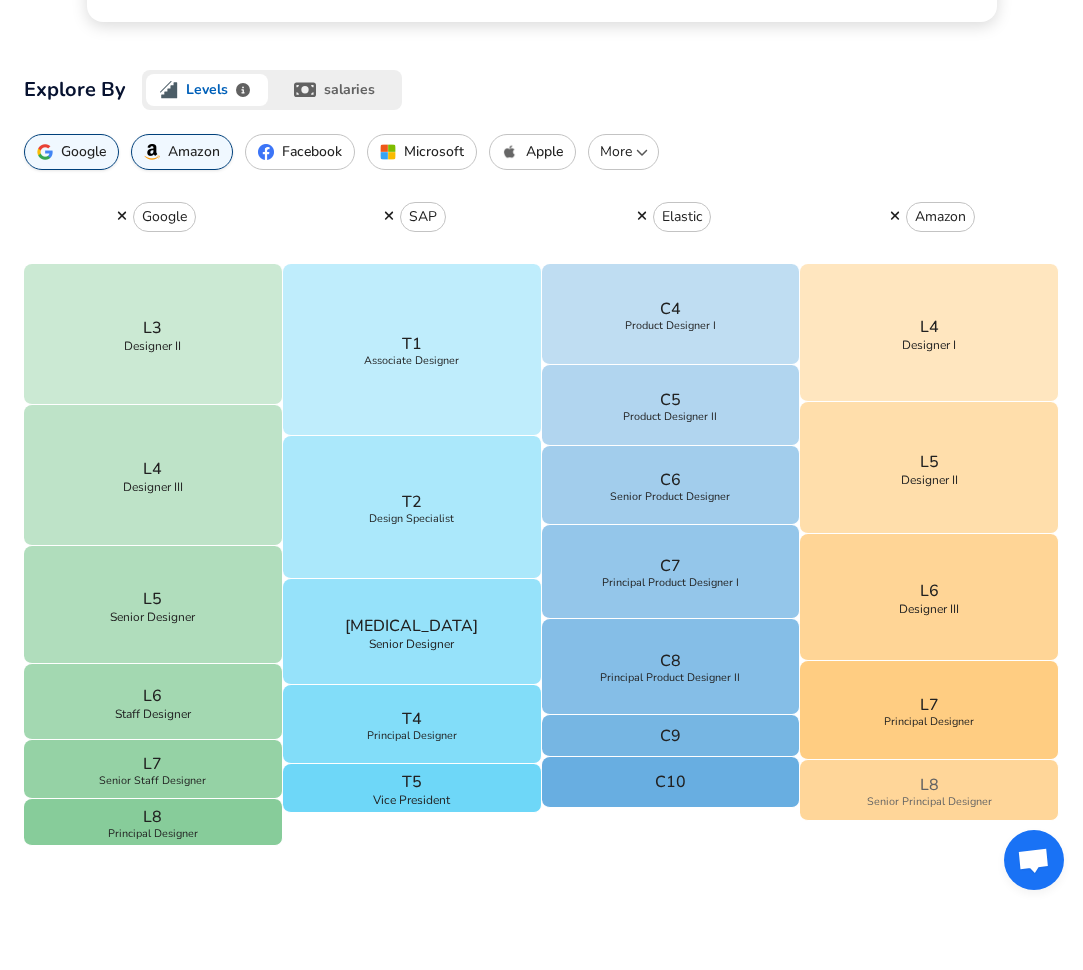 click on "L8 Senior Principal Designer" at bounding box center [929, 790] 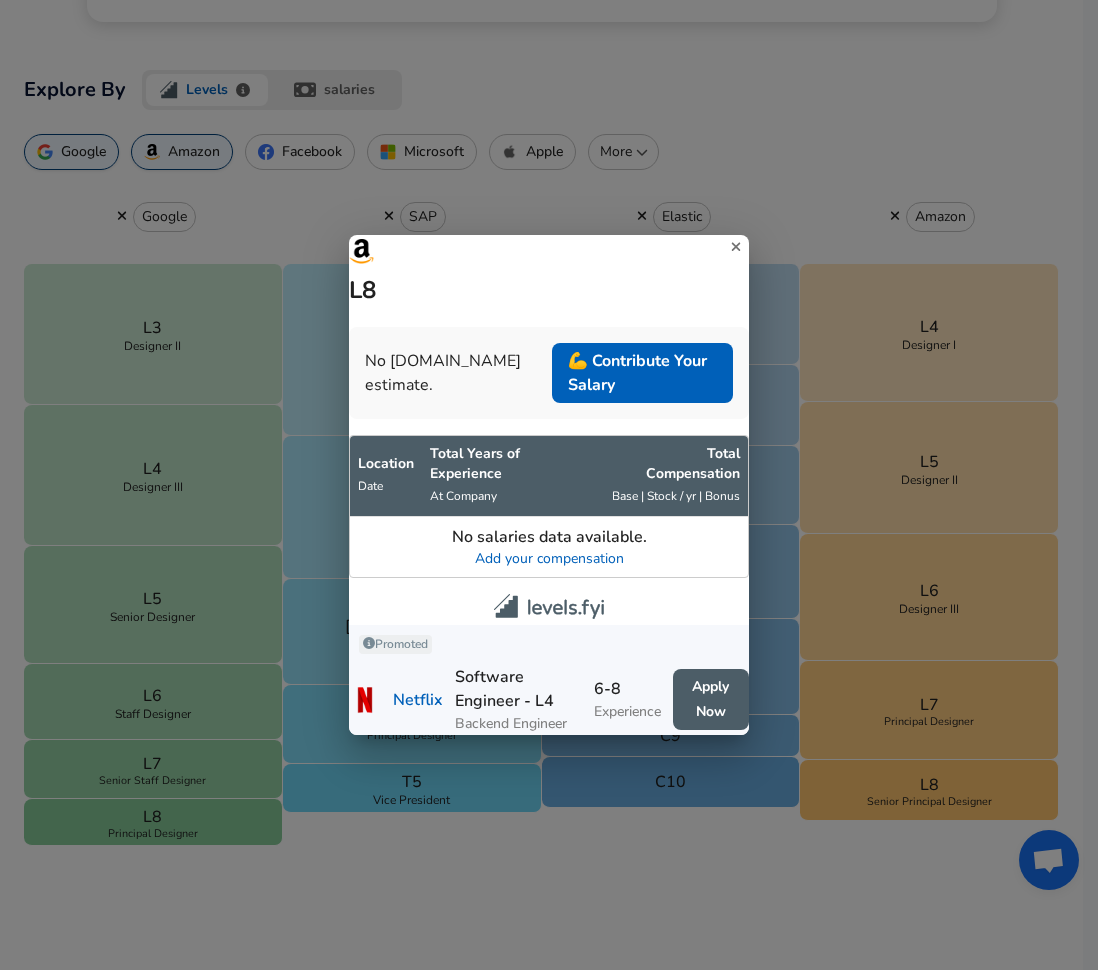 drag, startPoint x: 307, startPoint y: 530, endPoint x: 305, endPoint y: 406, distance: 124.01613 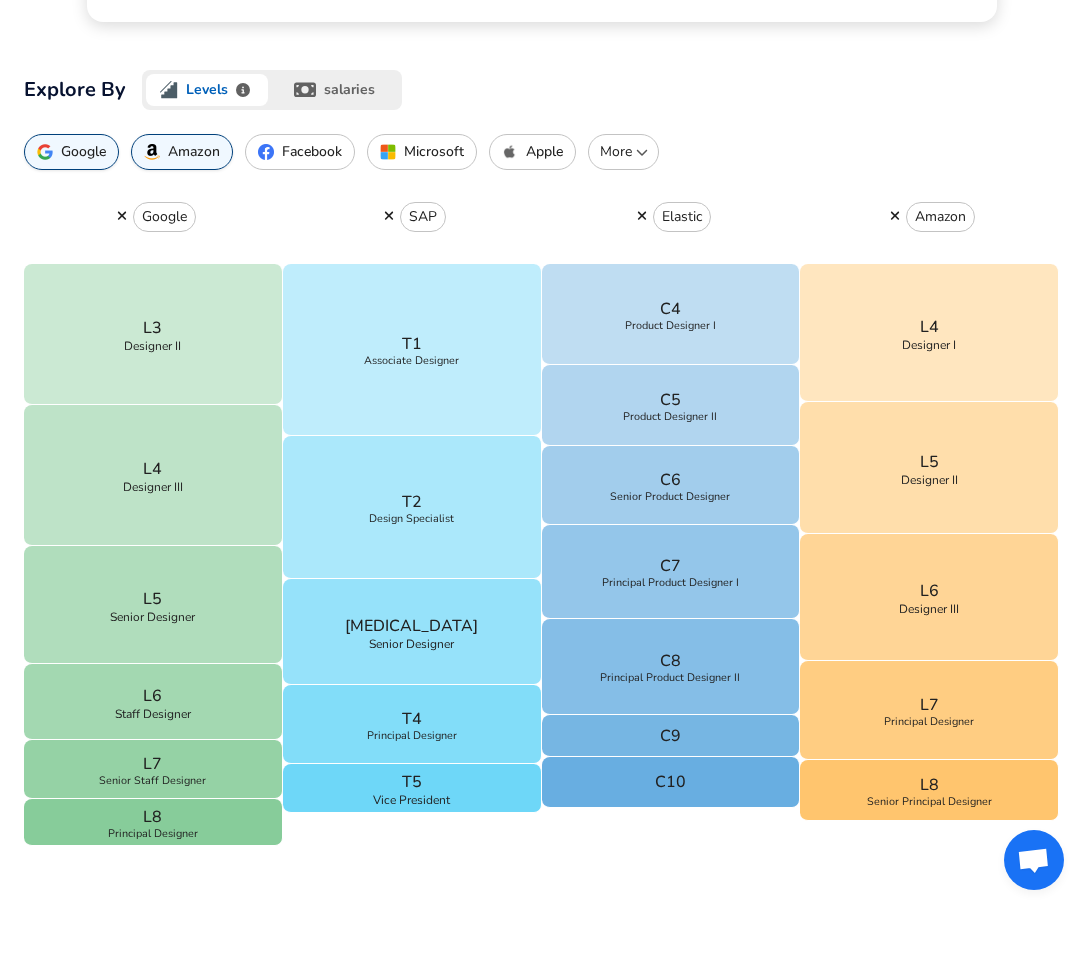 click on "Apple" at bounding box center [532, 152] 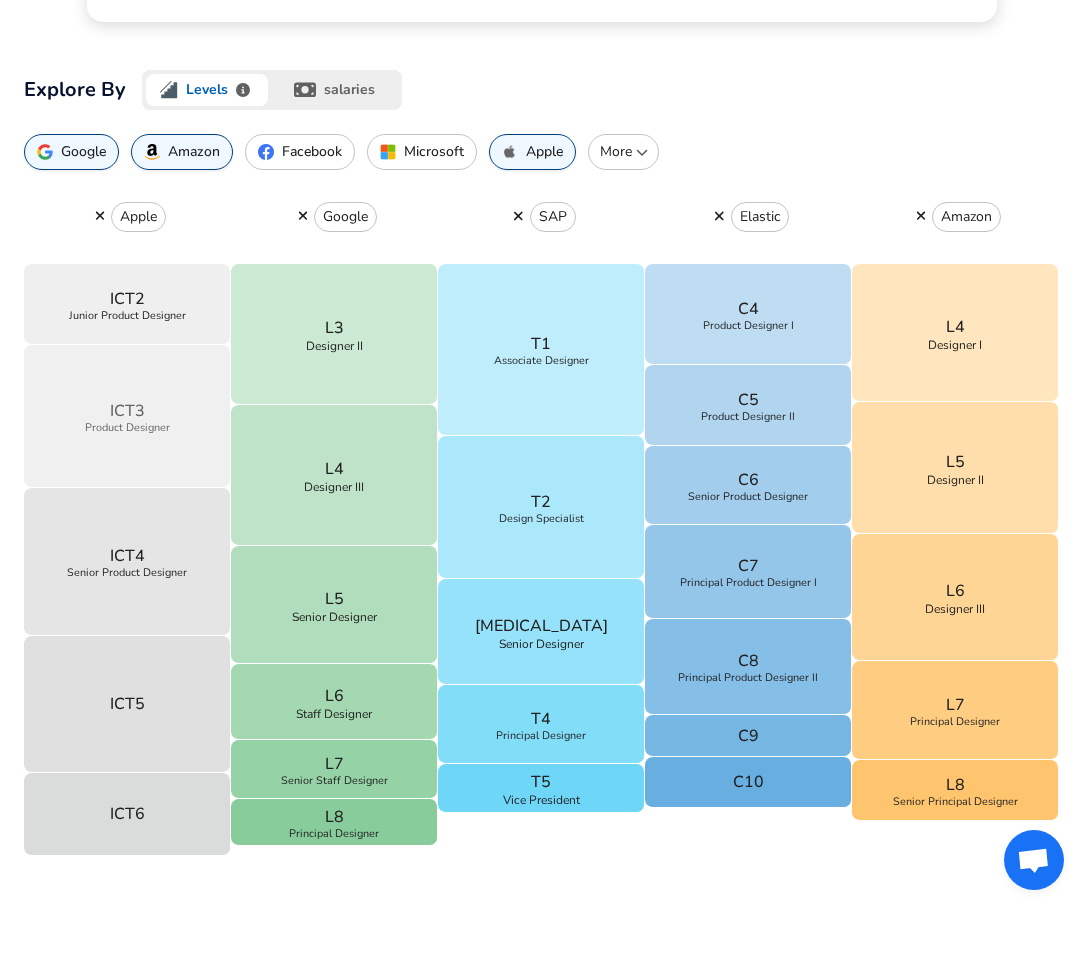 click on "ICT3 Product Designer" at bounding box center (127, 416) 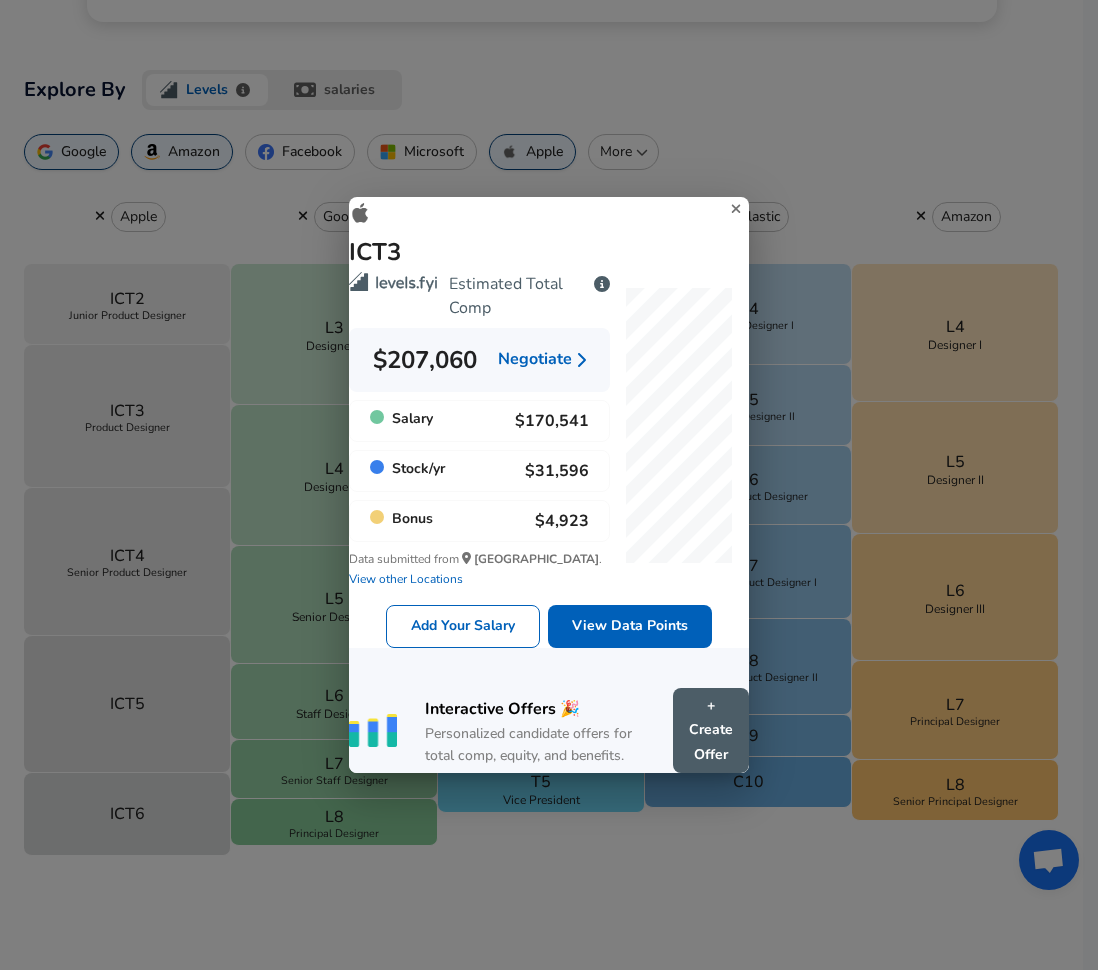click on "ICT3 Estimated Total Comp   $207,060   Negotiate   Salary $170,541 Stock / yr $31,596 Bonus $4,923 Data submitted from     [GEOGRAPHIC_DATA] .   View other Locations Add Your Salary View Data Points Interactive Offers 🎉 Personalized candidate offers for total comp, equity, and benefits. + Create Offer" at bounding box center (549, 485) 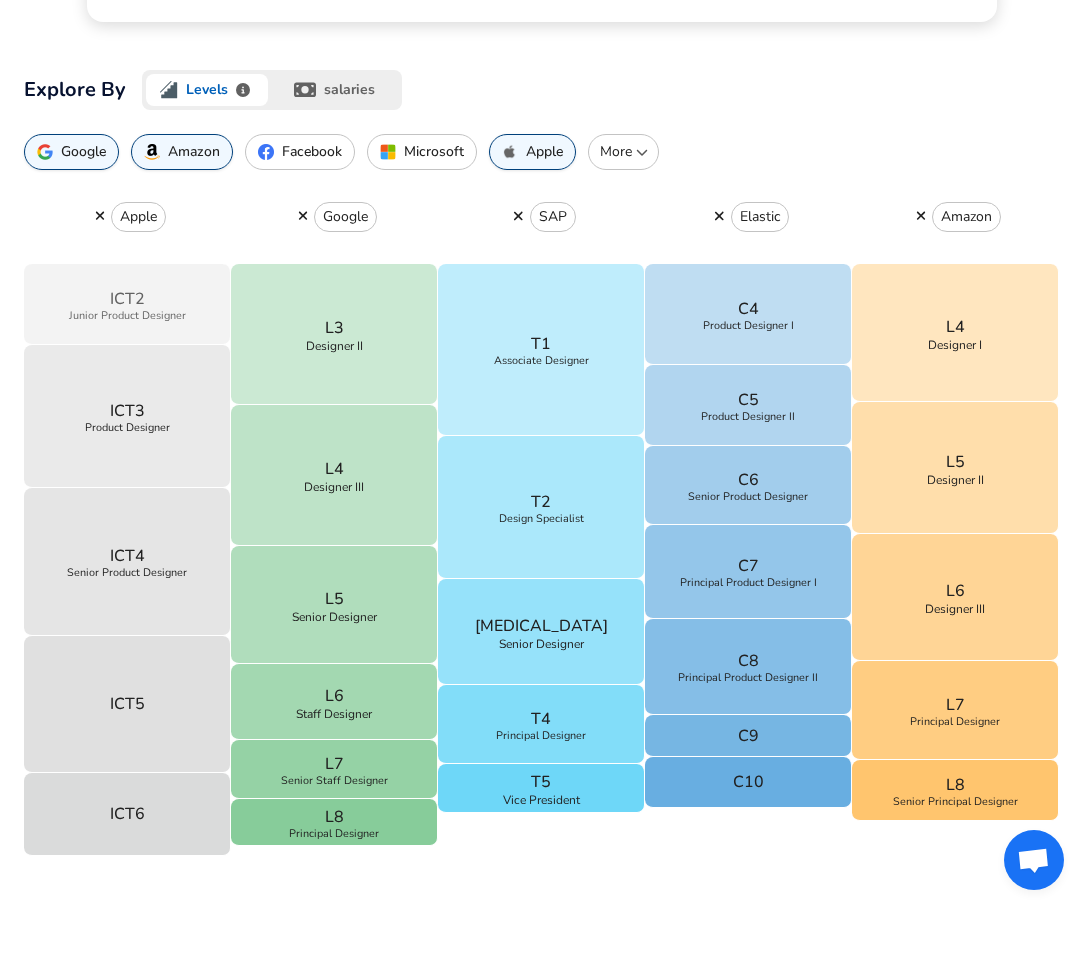 click on "ICT2 Junior Product Designer" at bounding box center [127, 304] 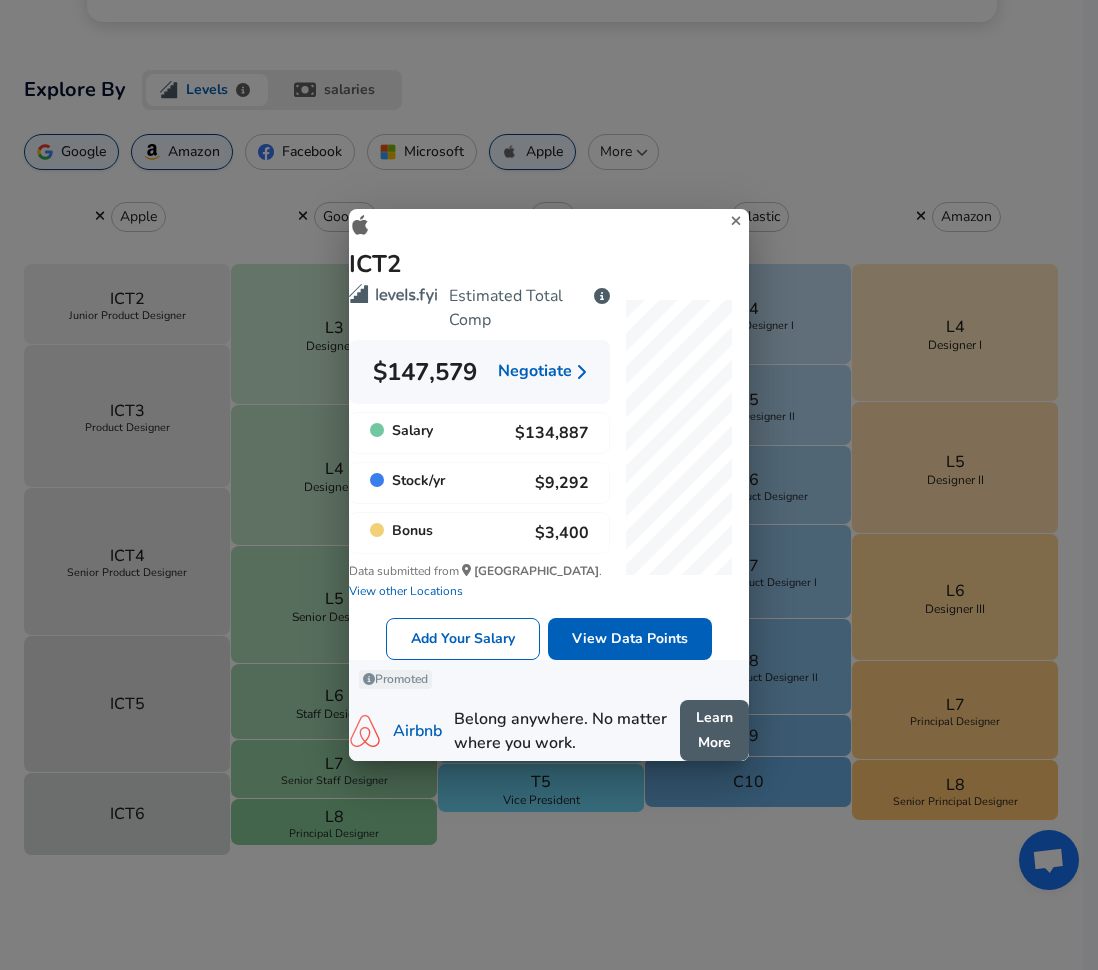 click on "ICT2 Estimated Total Comp   $147,579   Negotiate   Salary $134,887 Stock / yr $9,292 Bonus $3,400 Data submitted from     [GEOGRAPHIC_DATA] .   View other Locations Add Your Salary View Data Points  Promoted Airbnb Belong anywhere. No matter where you work. Belong anywhere. No matter where you work. Learn More" at bounding box center [549, 485] 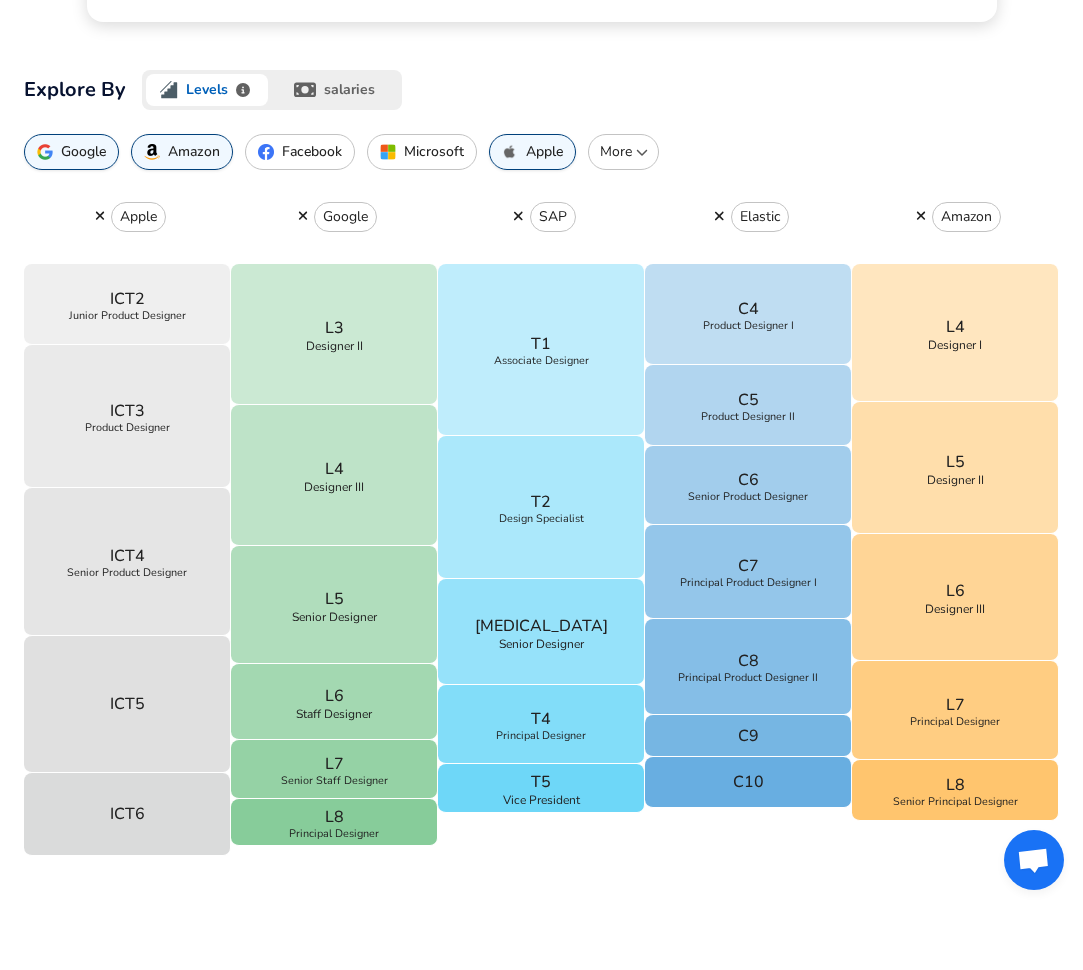 click on "ICT3 Product Designer" at bounding box center [127, 416] 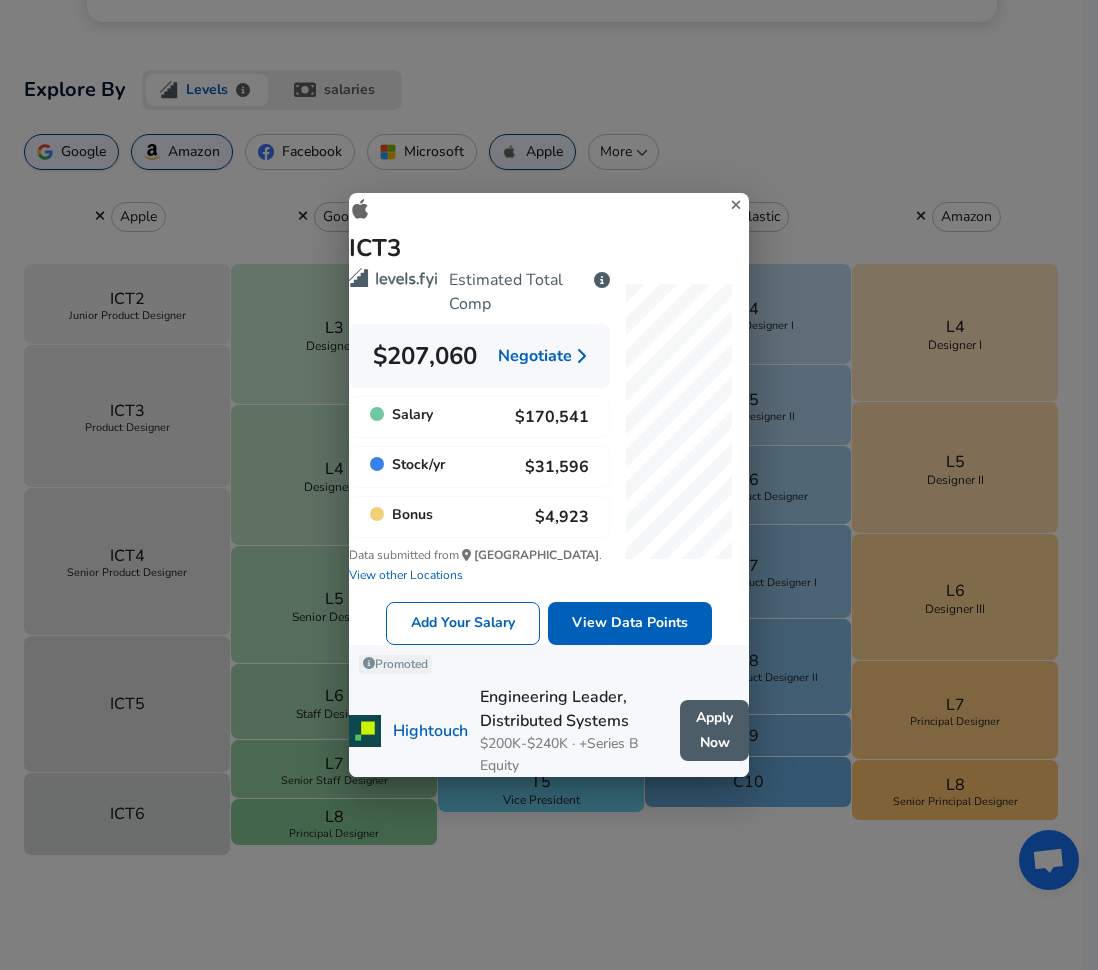 click on "ICT3 Estimated Total Comp   $207,060   Negotiate   Salary $170,541 Stock / yr $31,596 Bonus $4,923 Data submitted from     [GEOGRAPHIC_DATA] .   View other Locations Add Your Salary View Data Points  Promoted Hightouch Engineering Leader, Distributed Systems $200K-$240K · +Series B Equity Apply Now" at bounding box center [549, 485] 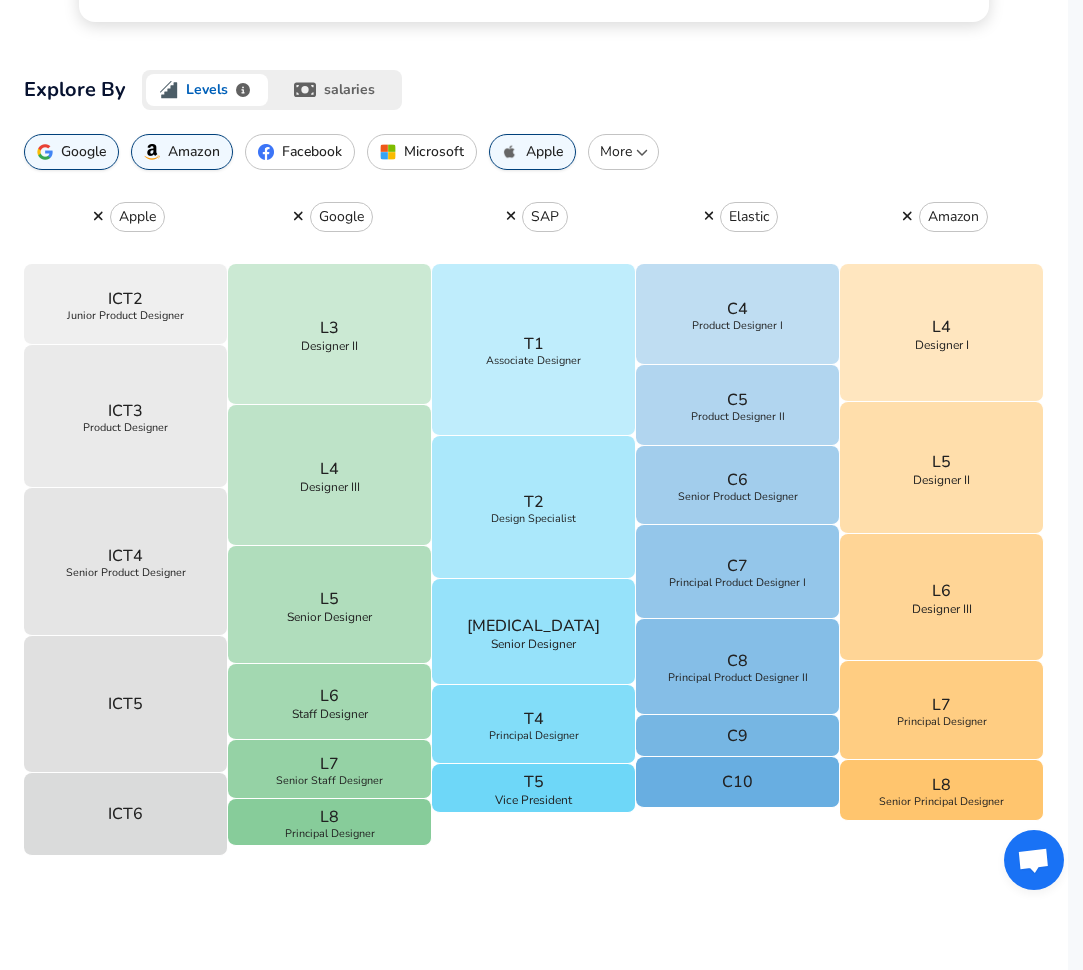 click on "ICT4 Senior Product Designer" at bounding box center (126, 562) 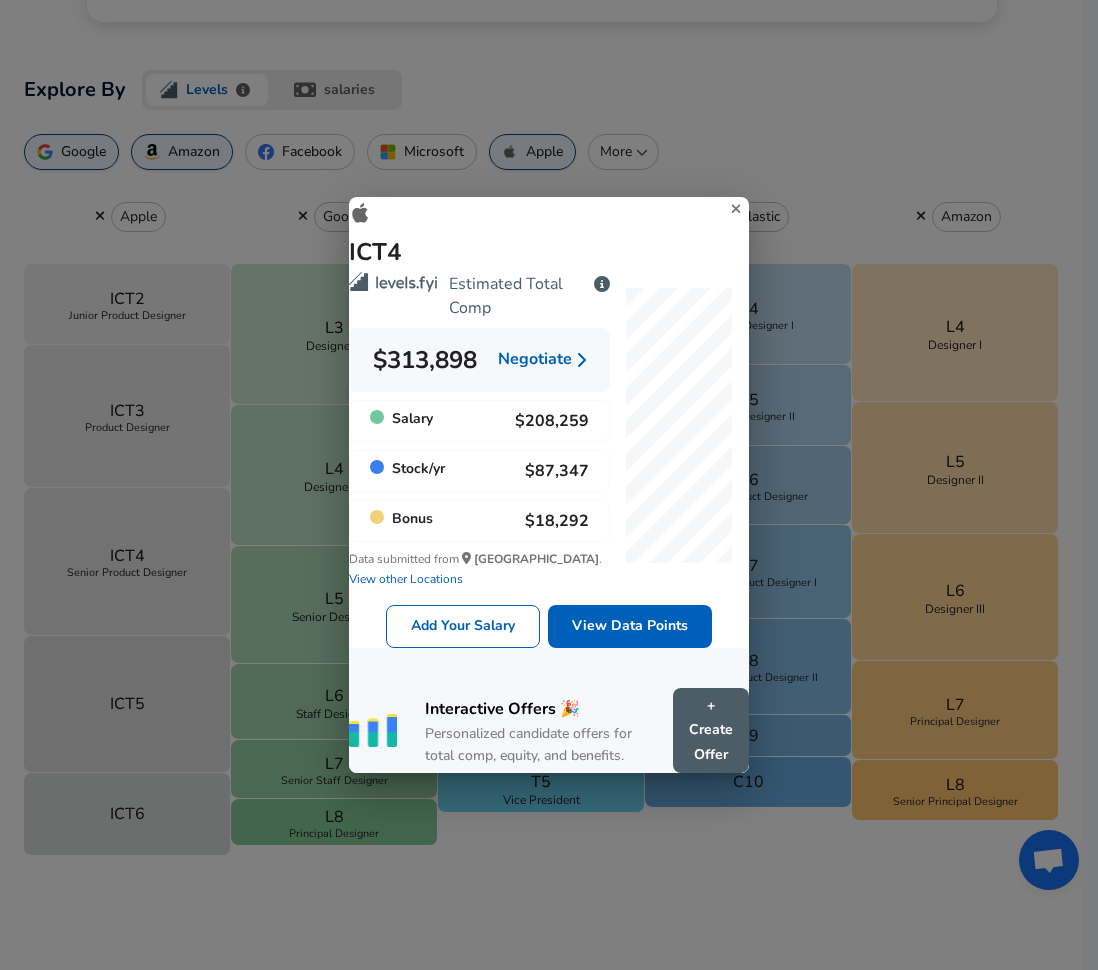 click on "ICT4 Estimated Total Comp   $313,898   Negotiate   Salary $208,259 Stock / yr $87,347 Bonus $18,292 Data submitted from     [GEOGRAPHIC_DATA] .   View other Locations Add Your Salary View Data Points Interactive Offers 🎉 Personalized candidate offers for total comp, equity, and benefits. + Create Offer" at bounding box center (549, 485) 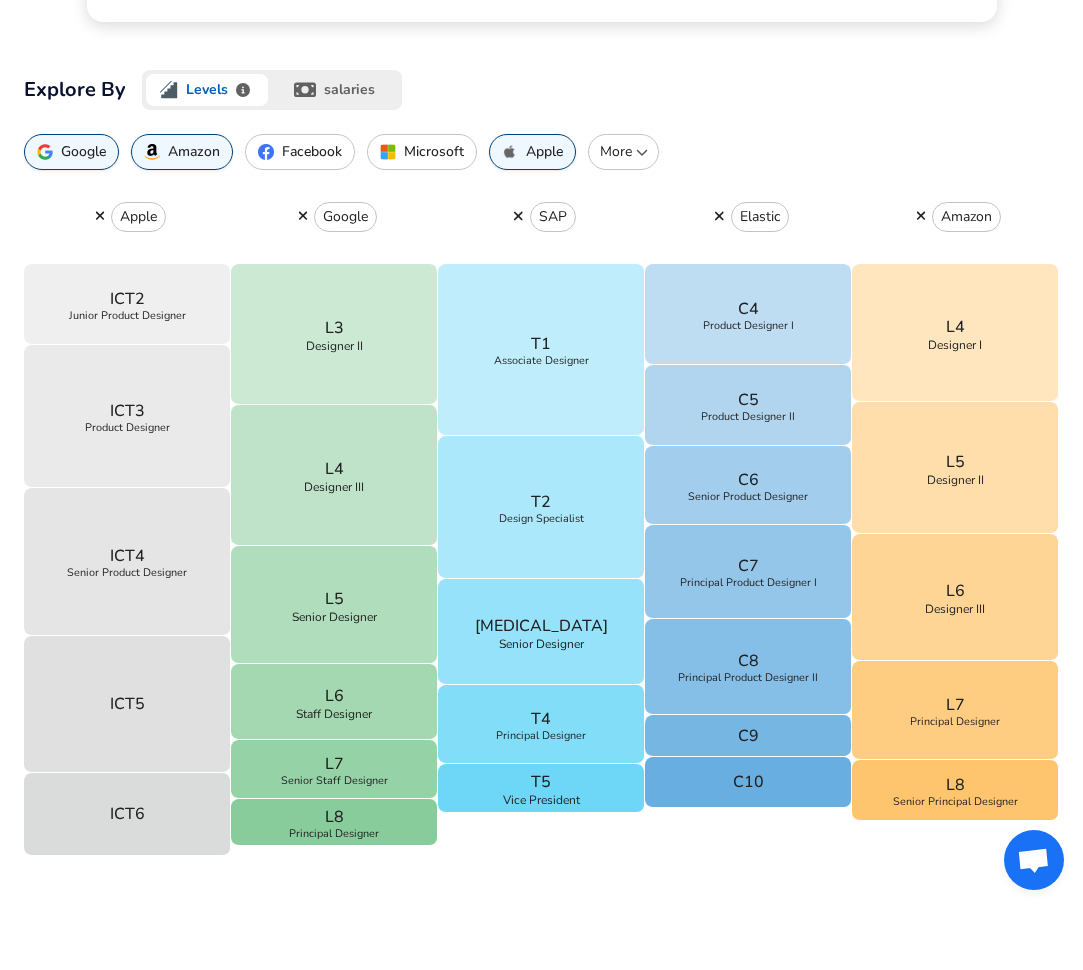 click on "Microsoft" at bounding box center [434, 152] 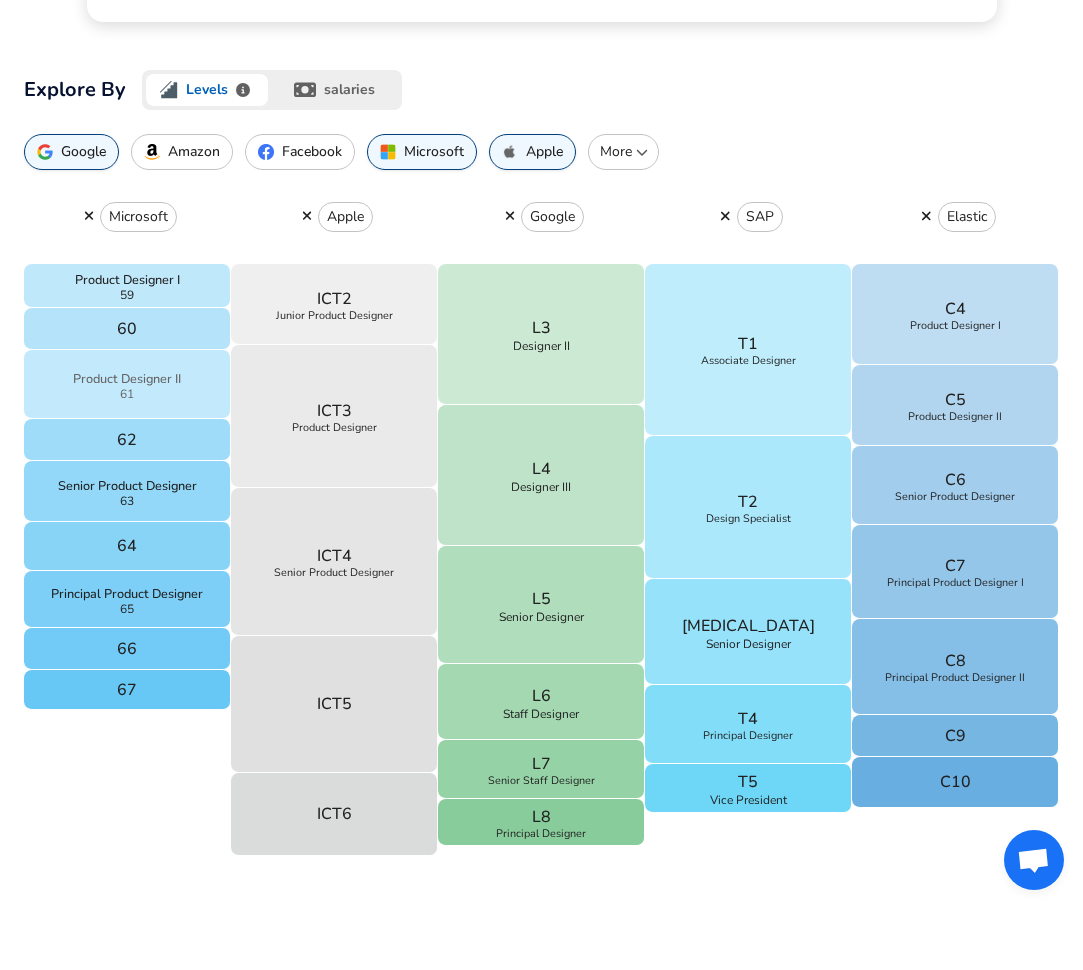 click on "Product Designer II" at bounding box center [127, 378] 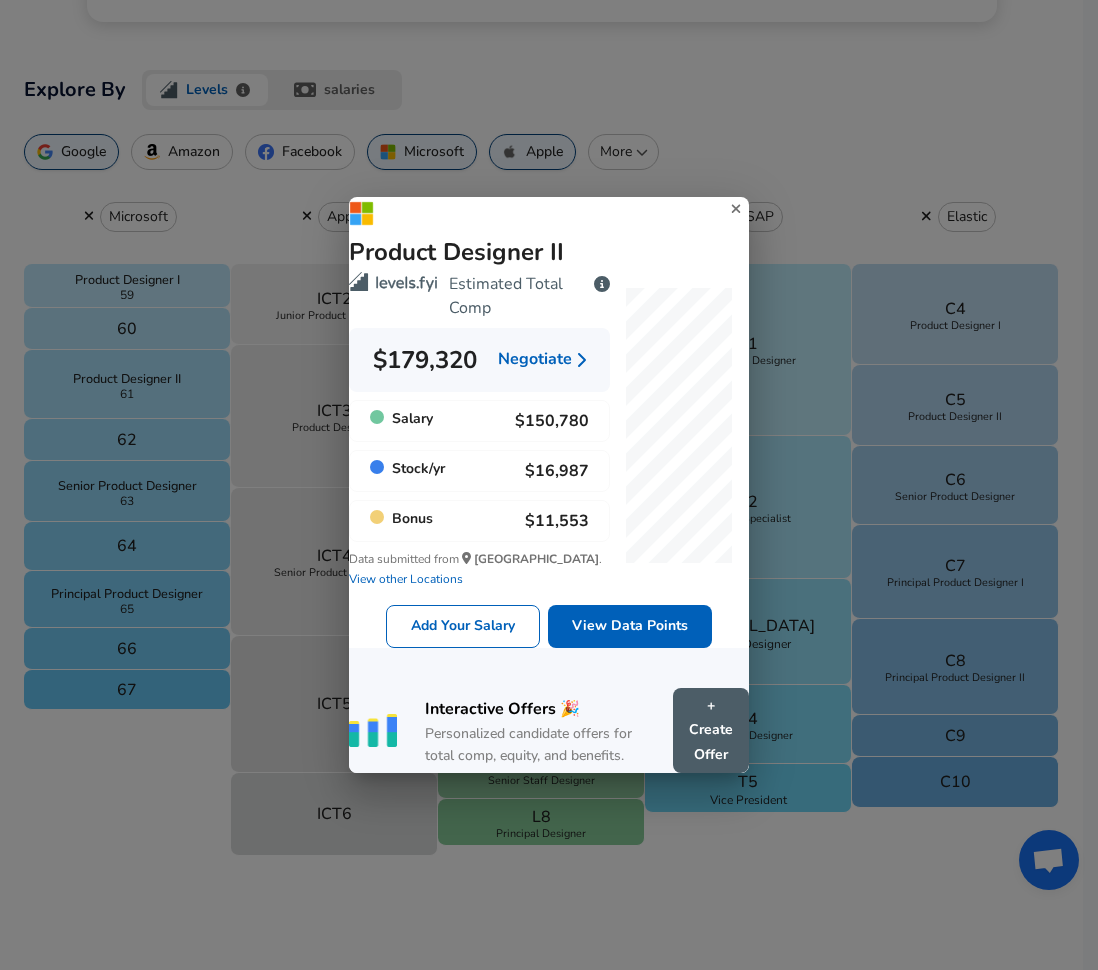 click on "Product Designer II Estimated Total Comp   $179,320   Negotiate   Salary $150,780 Stock / yr $16,987 Bonus $11,553 Data submitted from     [GEOGRAPHIC_DATA] .   View other Locations Add Your Salary View Data Points Interactive Offers 🎉 Personalized candidate offers for total comp, equity, and benefits. + Create Offer" at bounding box center [549, 485] 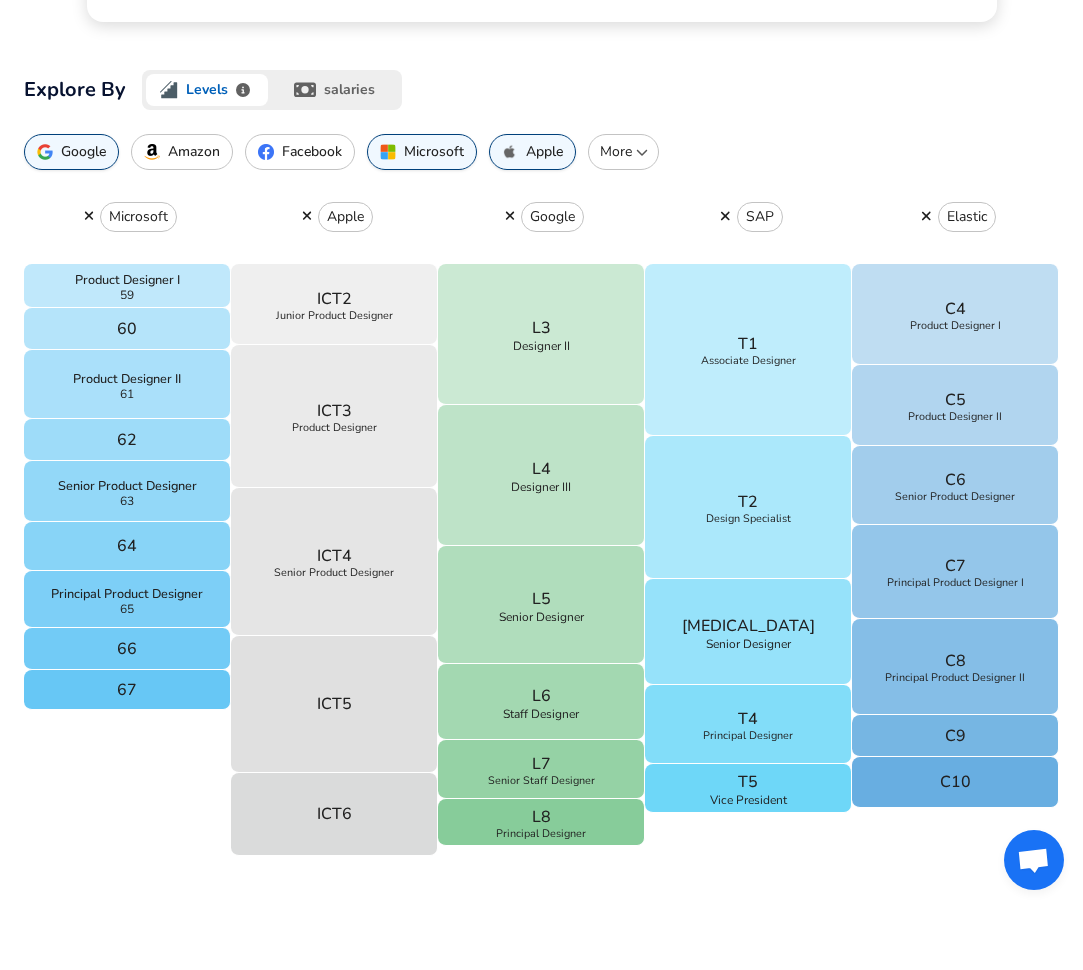 click on "More" at bounding box center [623, 152] 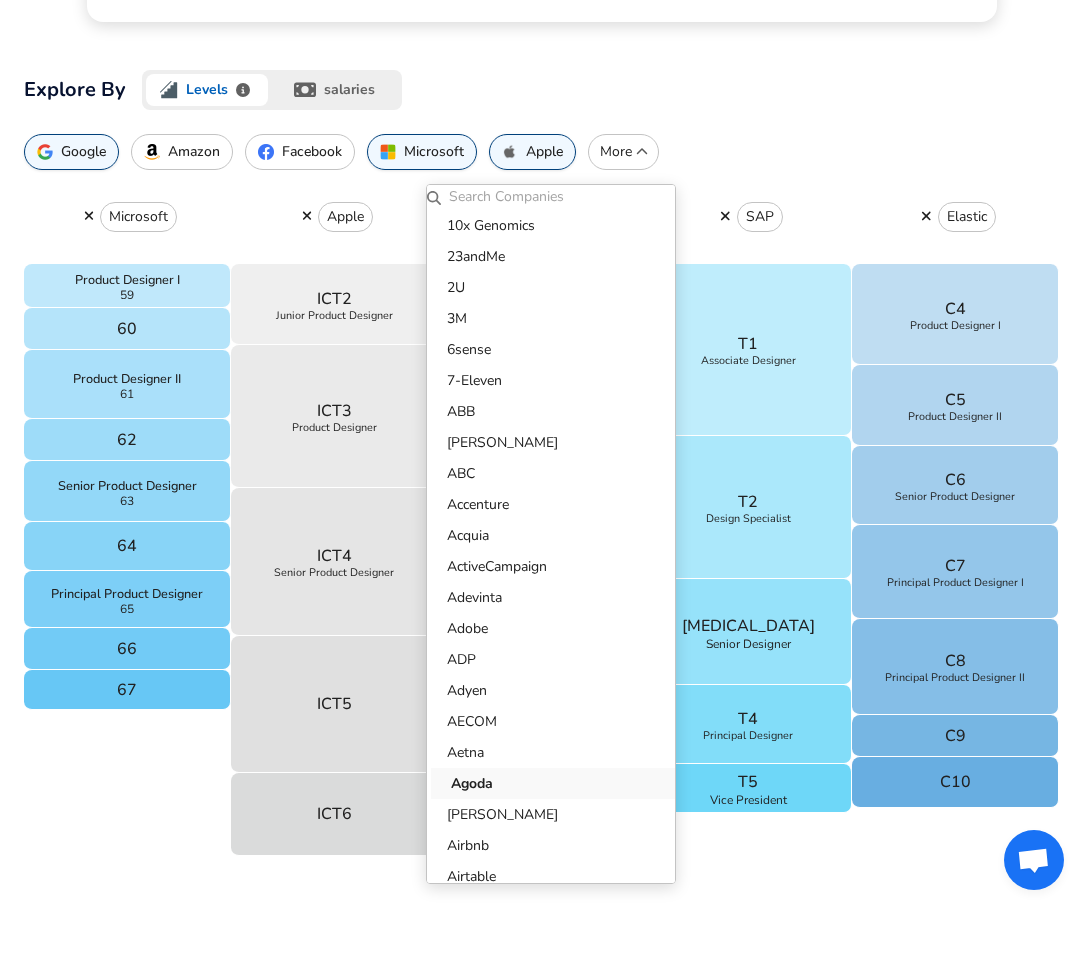 click on "Agoda" at bounding box center [555, 783] 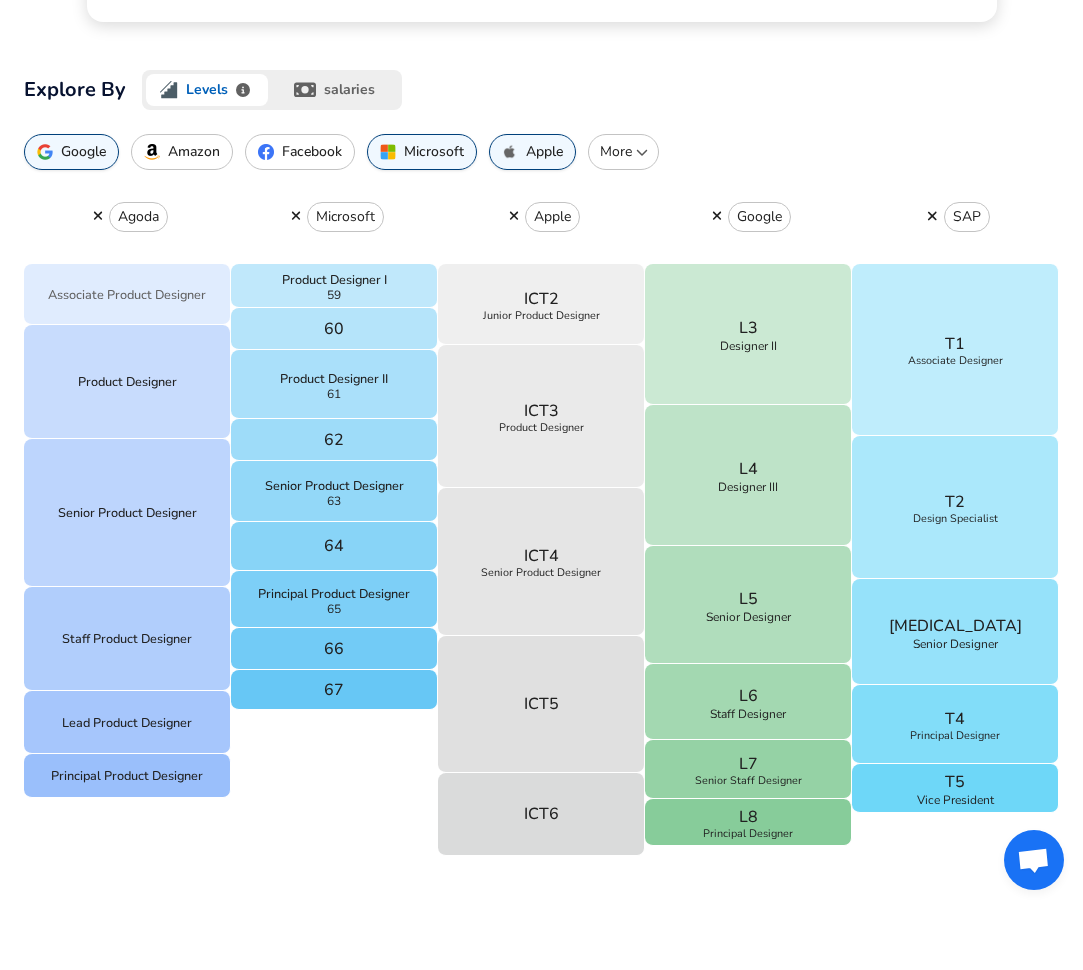 click on "Associate Product Designer" at bounding box center (127, 294) 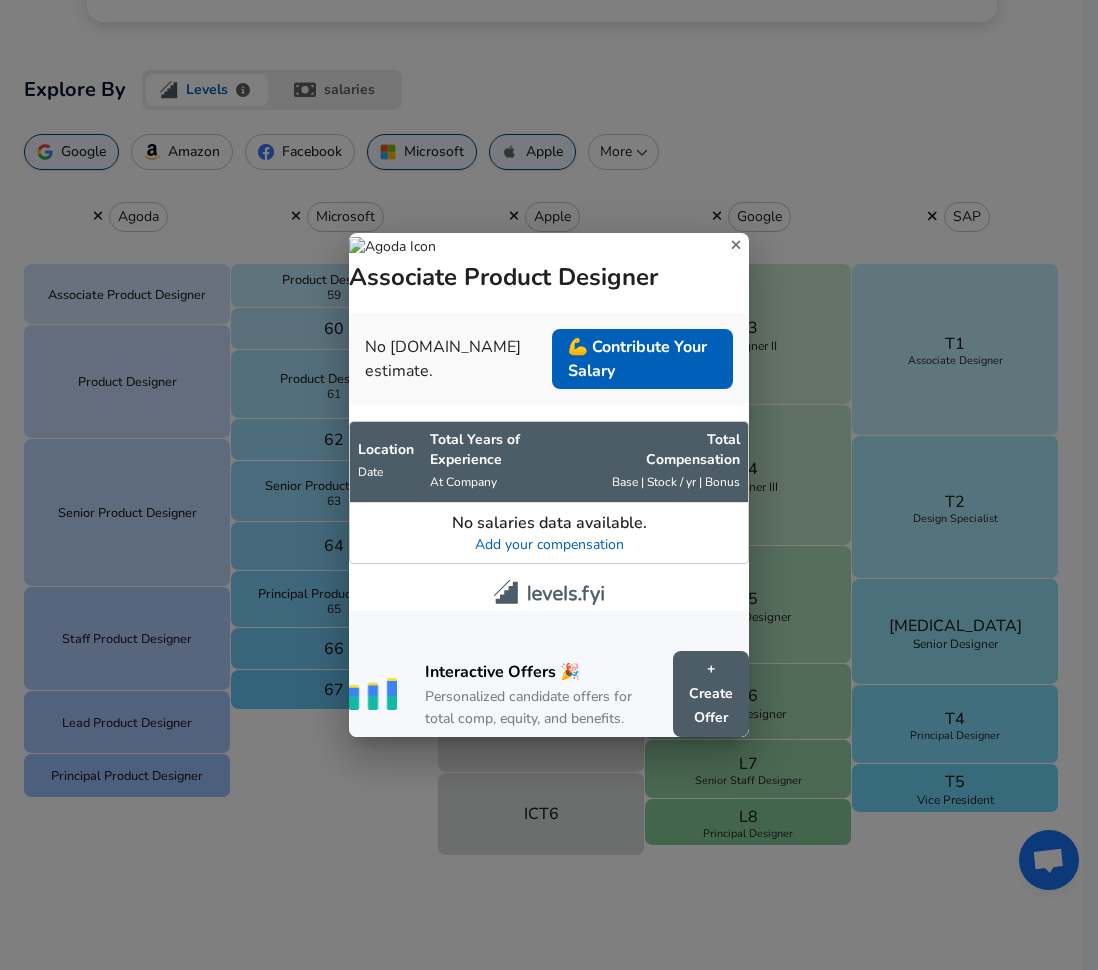 click on "Associate Product Designer No [DOMAIN_NAME] estimate. 💪 Contribute Your Salary Location Date Total Years of Experience At Company Total Comp ensation Base | Stock / yr | Bonus No salaries data available. Add your compensation Interactive Offers 🎉 Personalized candidate offers for total comp, equity, and benefits. + Create Offer" at bounding box center (549, 485) 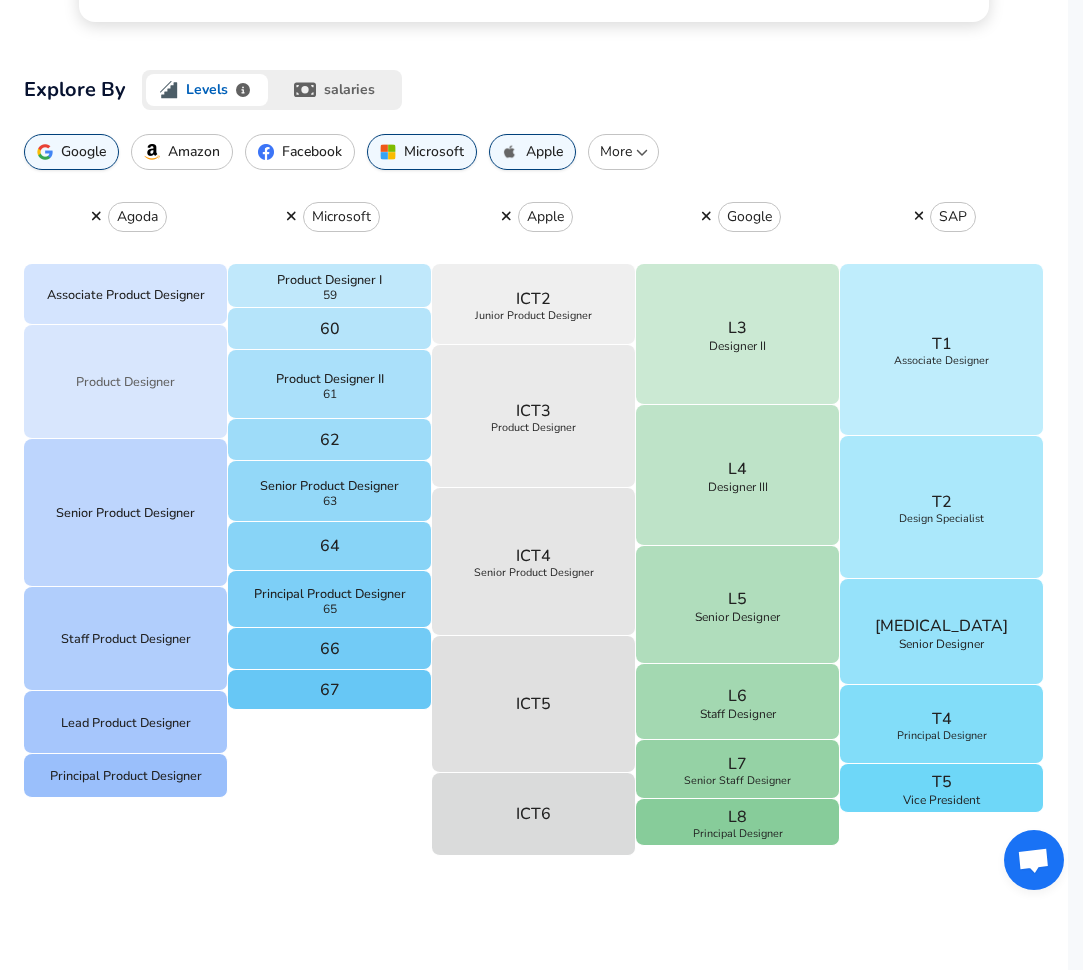 click on "Product Designer" at bounding box center (126, 382) 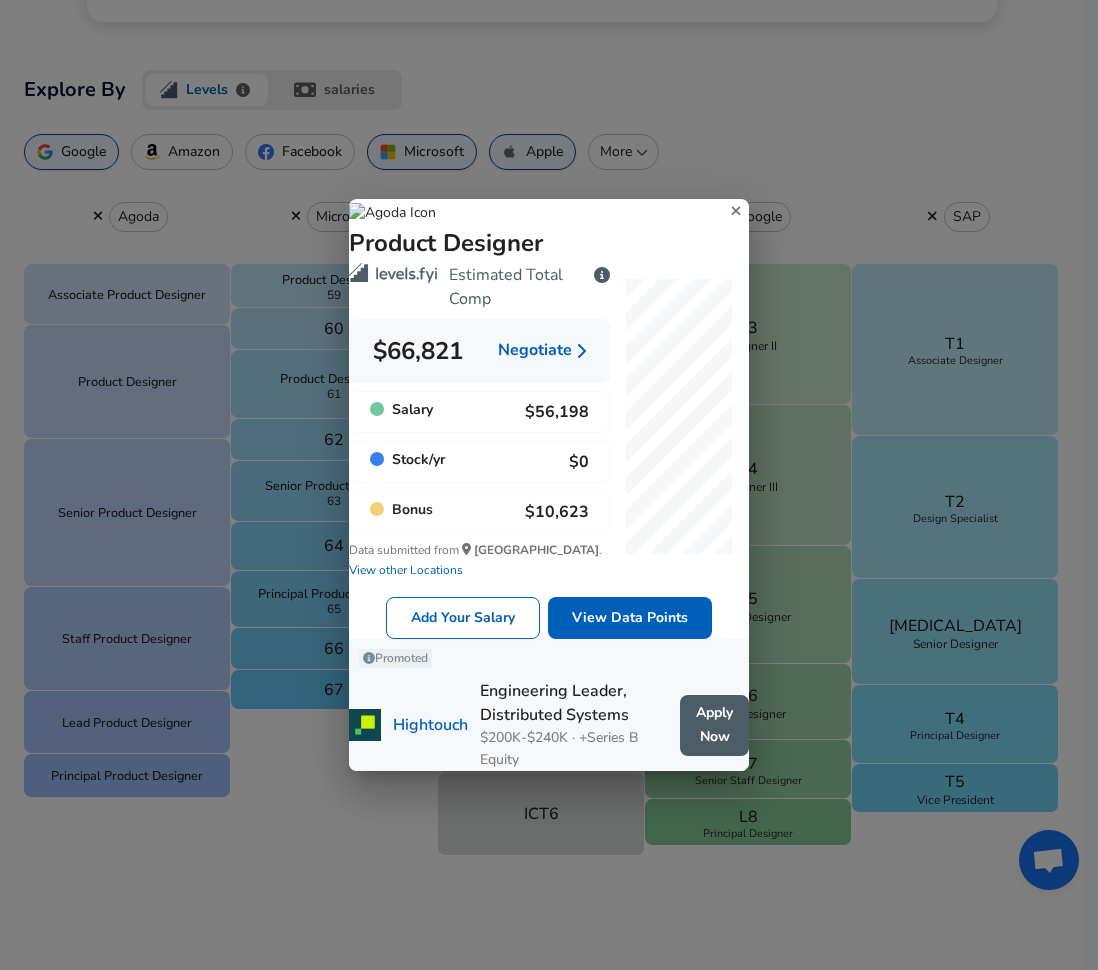 click on "Product Designer Estimated Total Comp   $66,821   Negotiate   Salary $56,198 Stock / yr $0 Bonus $10,623 Data submitted from     [GEOGRAPHIC_DATA] .   View other Locations Add Your Salary View Data Points  Promoted Hightouch Engineering Leader, Distributed Systems $200K-$240K · +Series B Equity Apply Now" at bounding box center [549, 485] 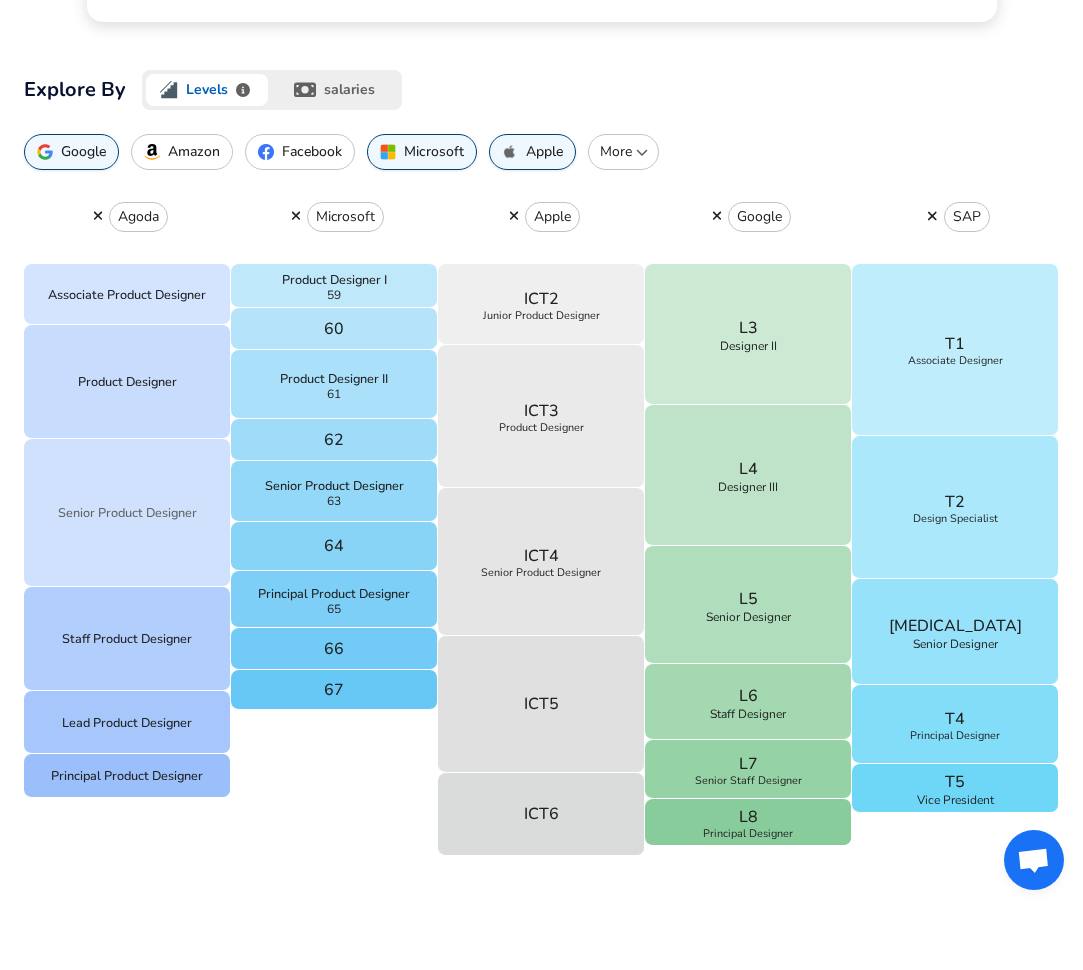 click on "Senior Product Designer" at bounding box center (127, 512) 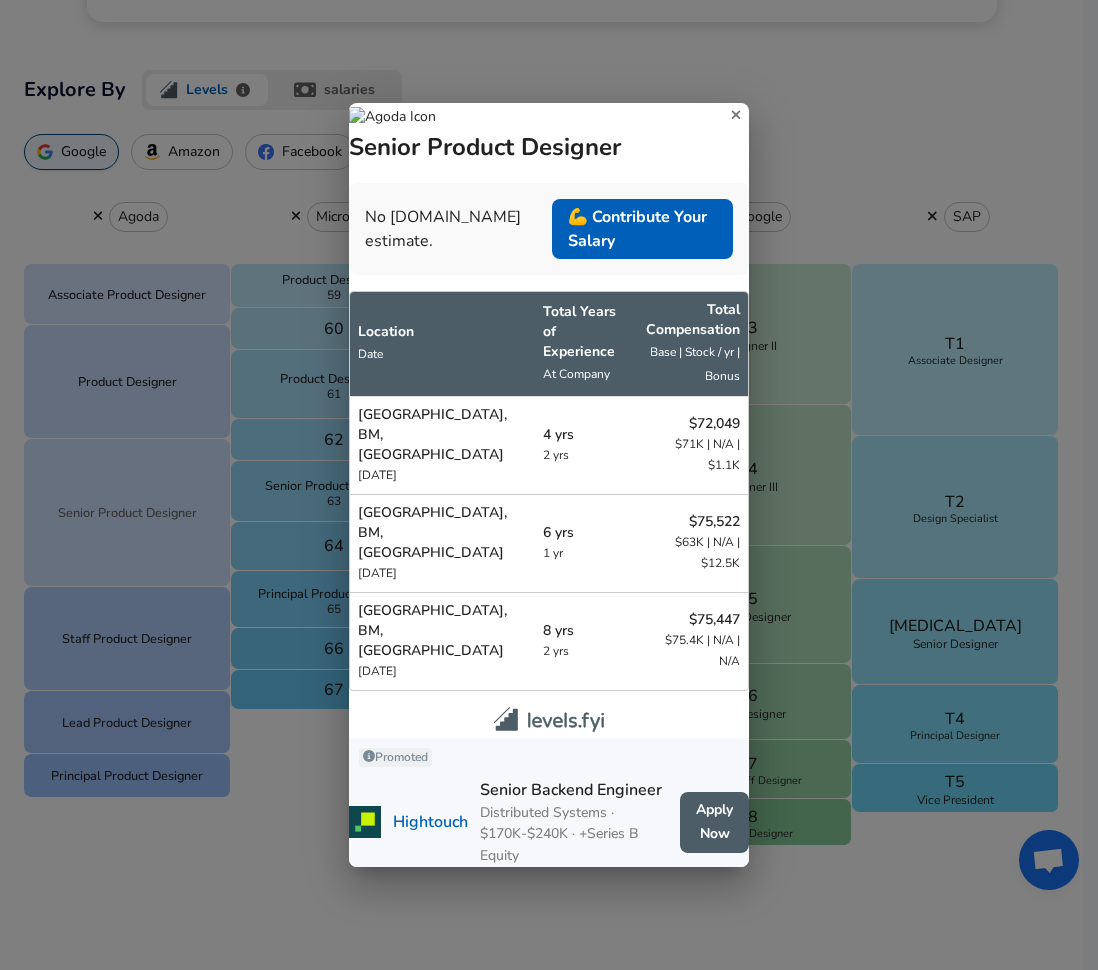 click on "Senior Product Designer No [DOMAIN_NAME] estimate. 💪 Contribute Your Salary Location Date Total Years of Experience At Company Total Comp ensation Base | Stock / yr | Bonus [GEOGRAPHIC_DATA], BM, [GEOGRAPHIC_DATA] [DATE] 4    yrs 2    yrs $72,049 $71K   |   N/A   |   $1.1K [GEOGRAPHIC_DATA], BM, [GEOGRAPHIC_DATA] [DATE] 6    yrs 1    yr $75,522 $63K   |   N/A   |   $12.5K [GEOGRAPHIC_DATA], BM, [GEOGRAPHIC_DATA] [DATE] 8    yrs 2    yrs $75,447 $75.4K   |   N/A   |   N/A  Promoted Hightouch Senior Backend Engineer Distributed Systems · $170K-$240K · +Series B Equity Apply Now" at bounding box center [549, 485] 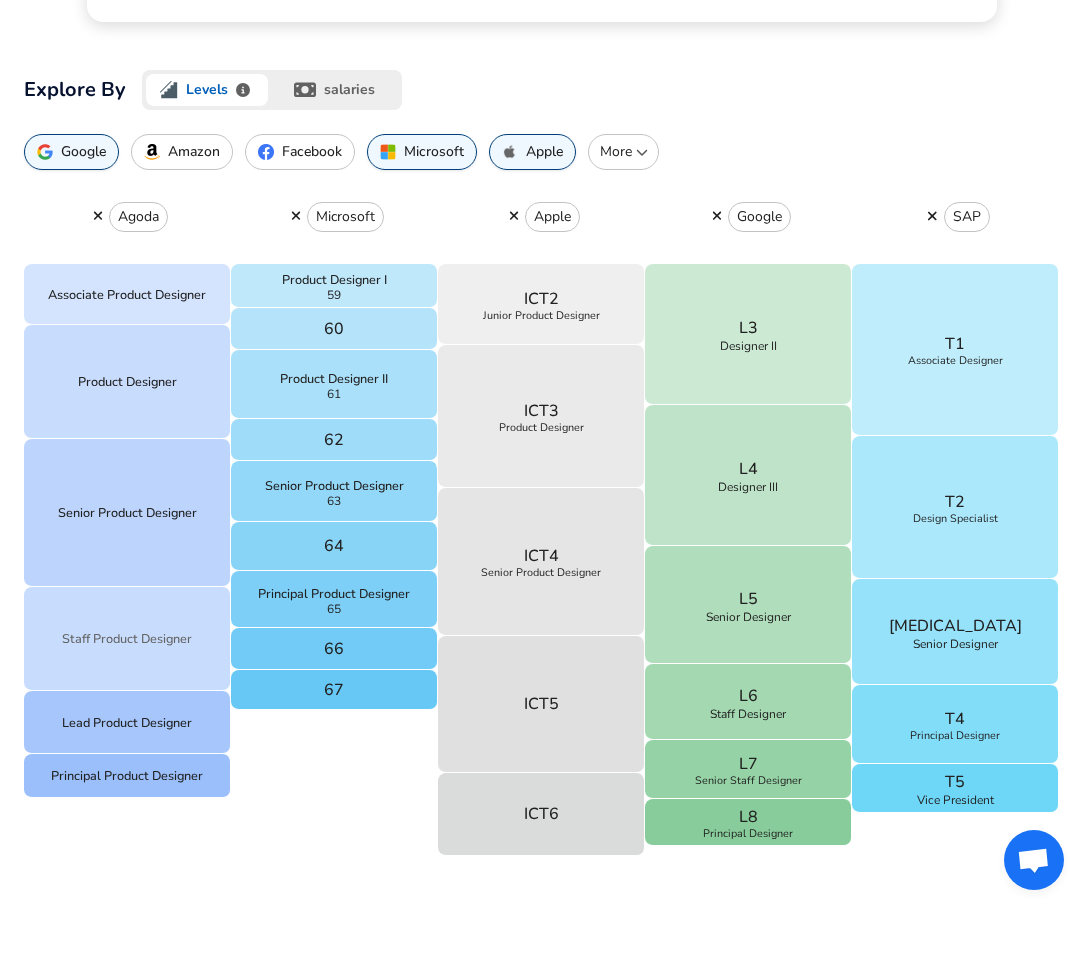 click on "Staff Product Designer" at bounding box center [127, 639] 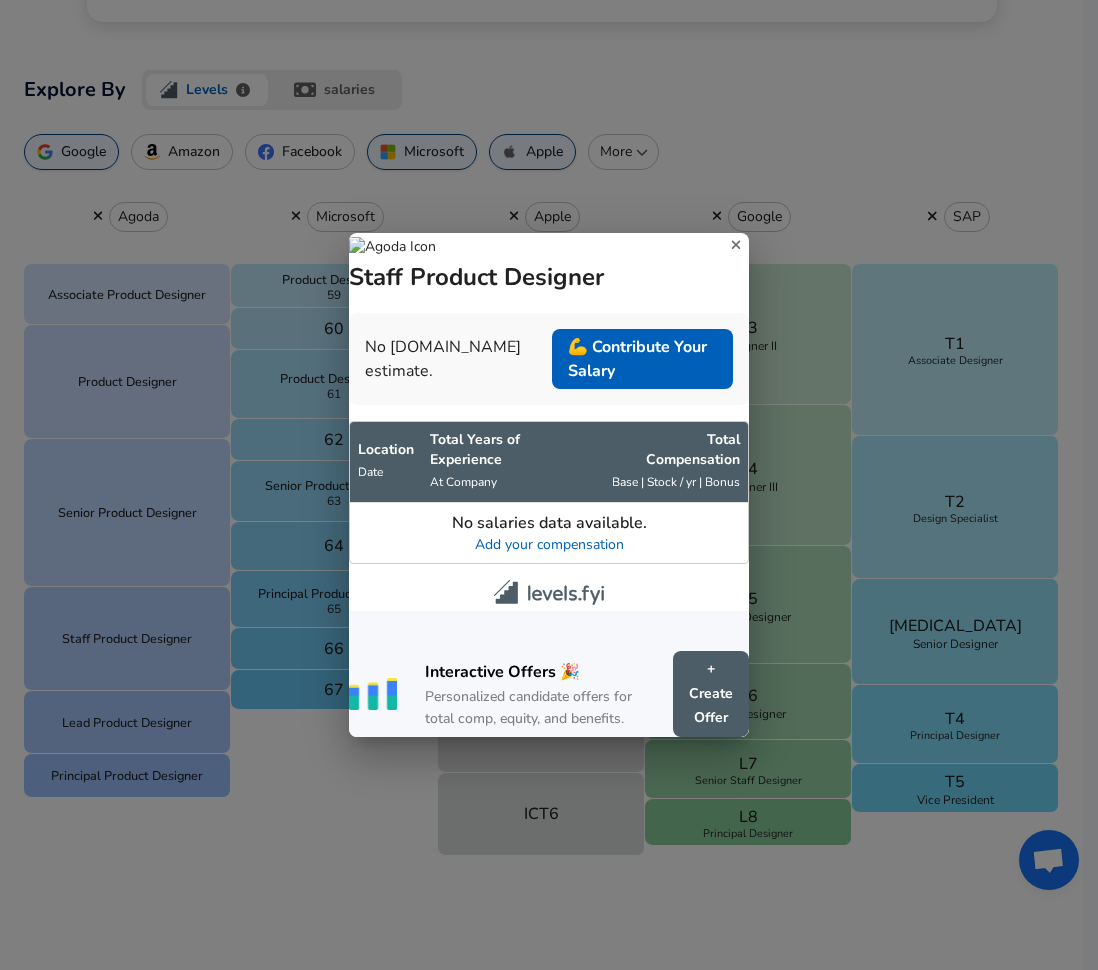 click on "Staff Product Designer No [DOMAIN_NAME] estimate. 💪 Contribute Your Salary Location Date Total Years of Experience At Company Total Comp ensation Base | Stock / yr | Bonus No salaries data available. Add your compensation Interactive Offers 🎉 Personalized candidate offers for total comp, equity, and benefits. + Create Offer" at bounding box center [549, 485] 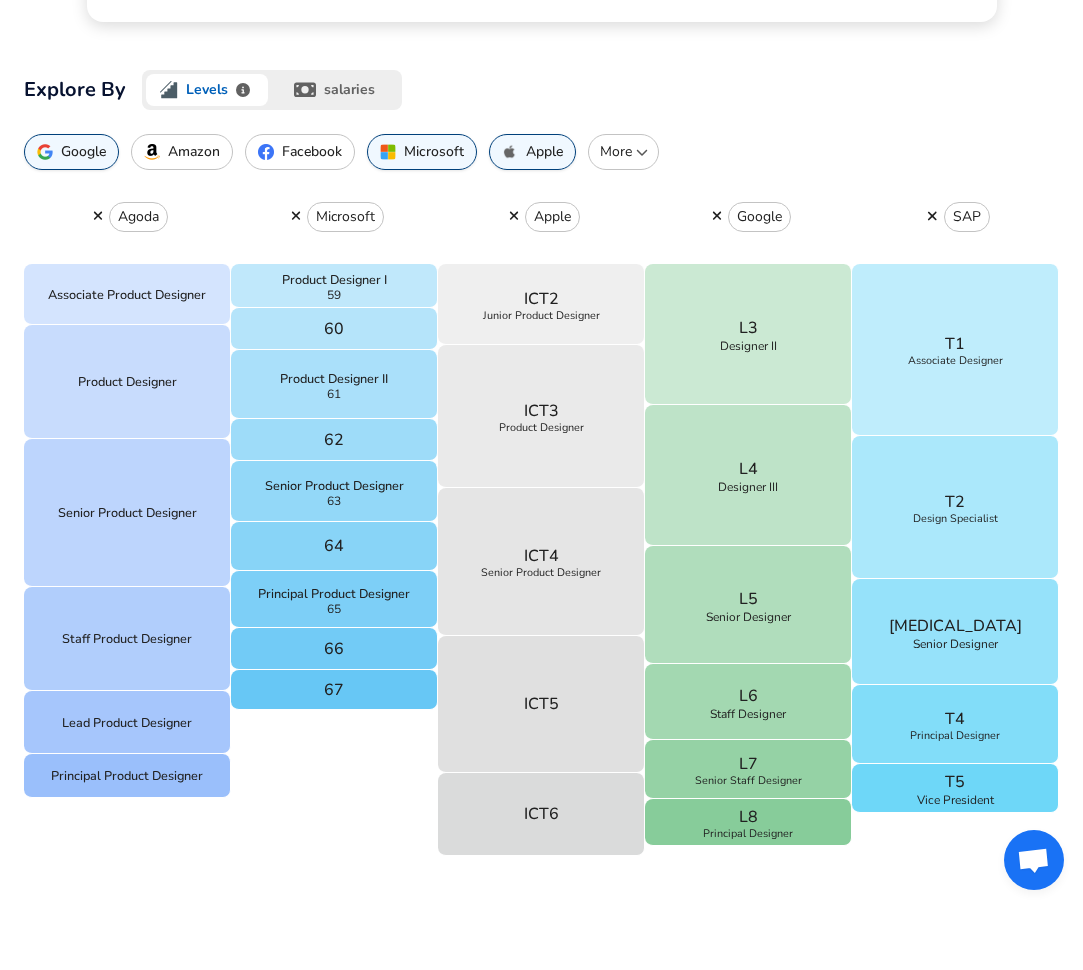 click on "More" at bounding box center [623, 152] 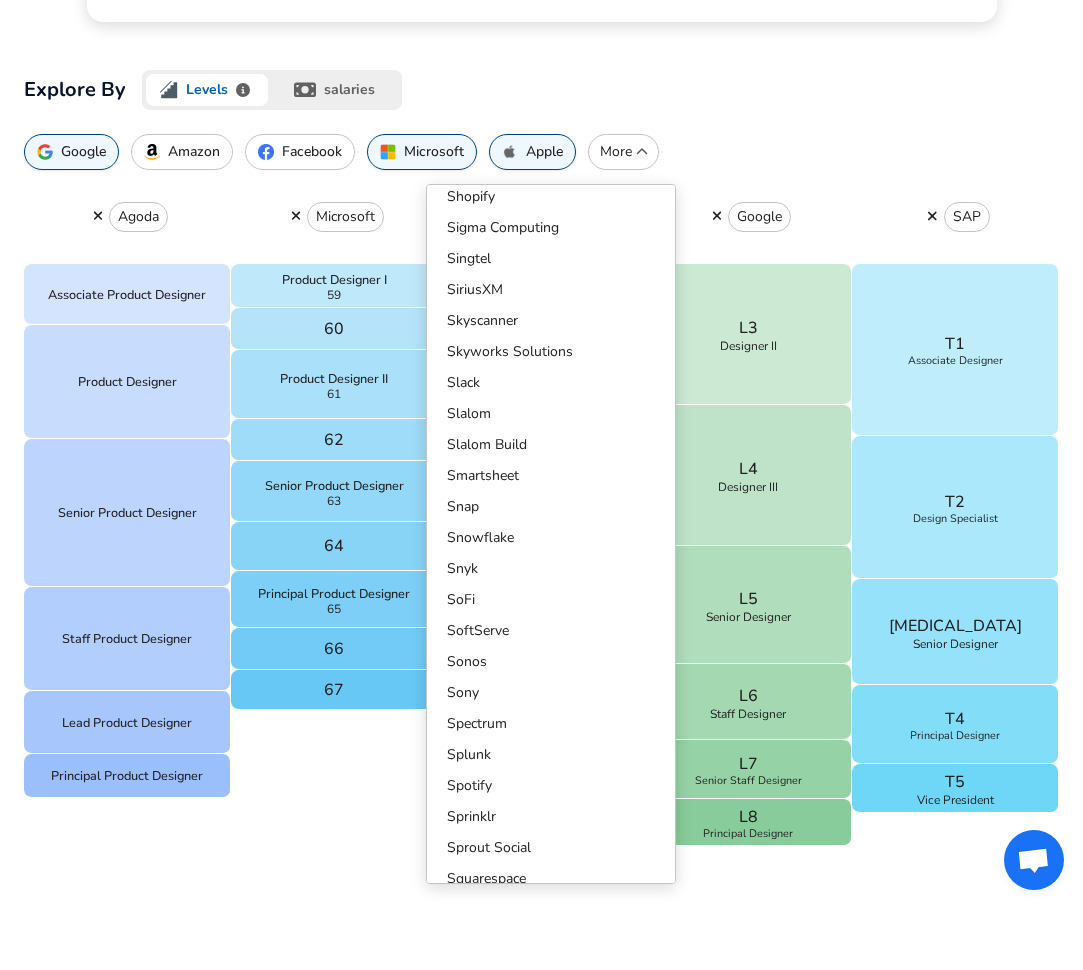scroll, scrollTop: 13630, scrollLeft: 0, axis: vertical 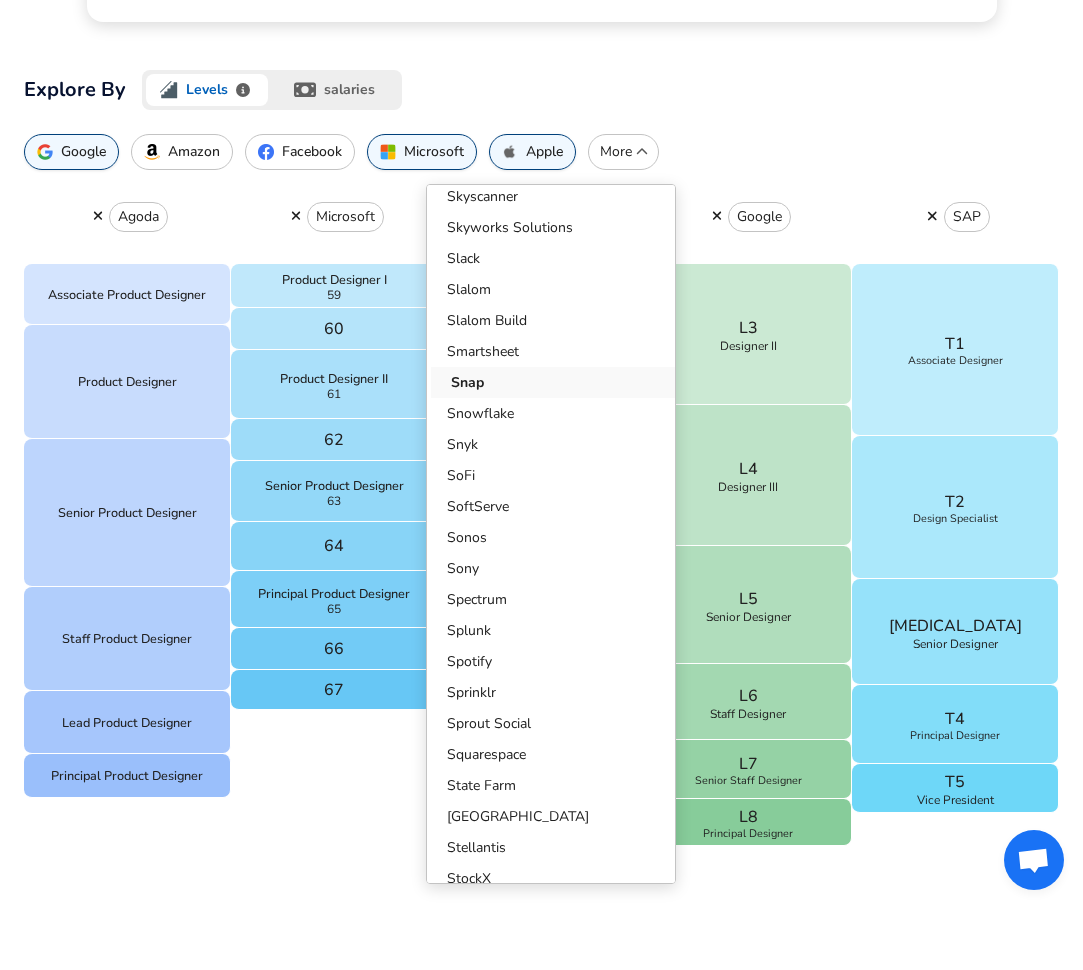click on "Snap" at bounding box center (555, 382) 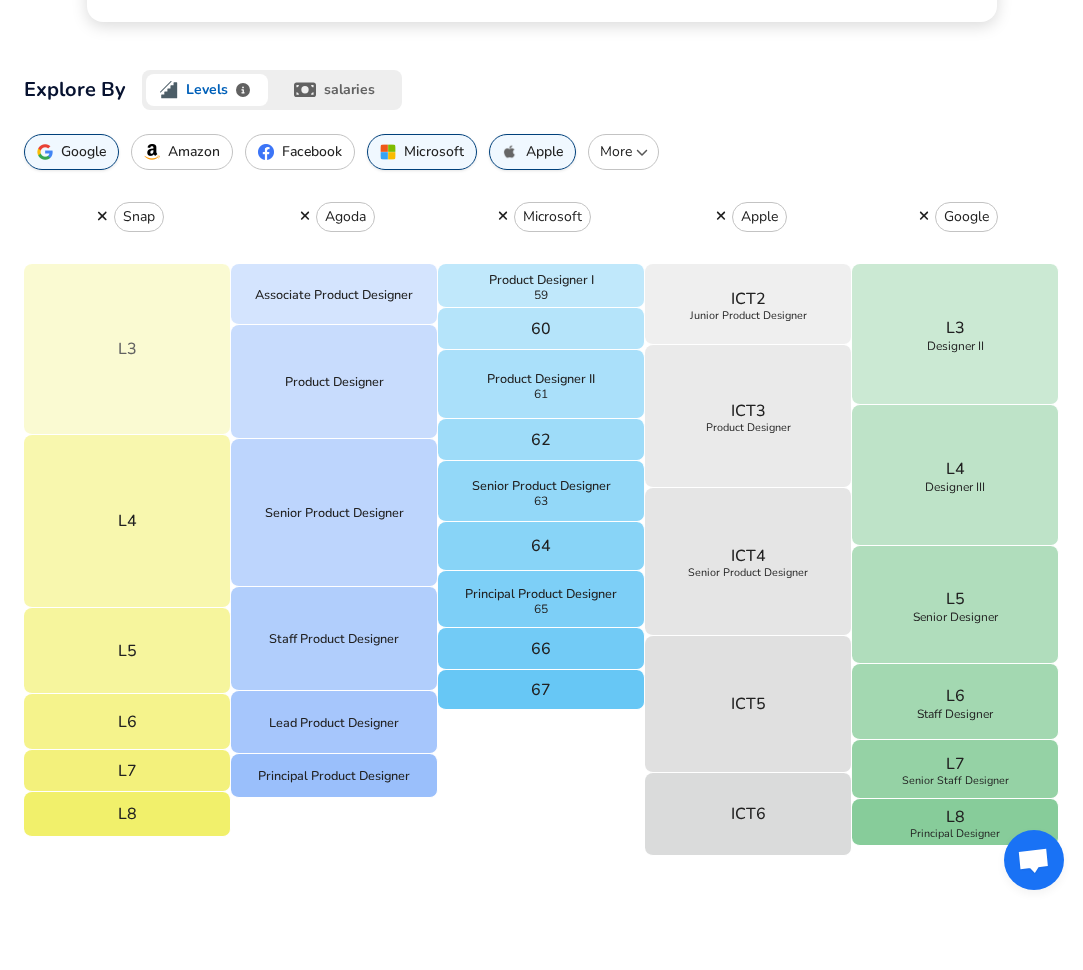click on "L3" at bounding box center (127, 349) 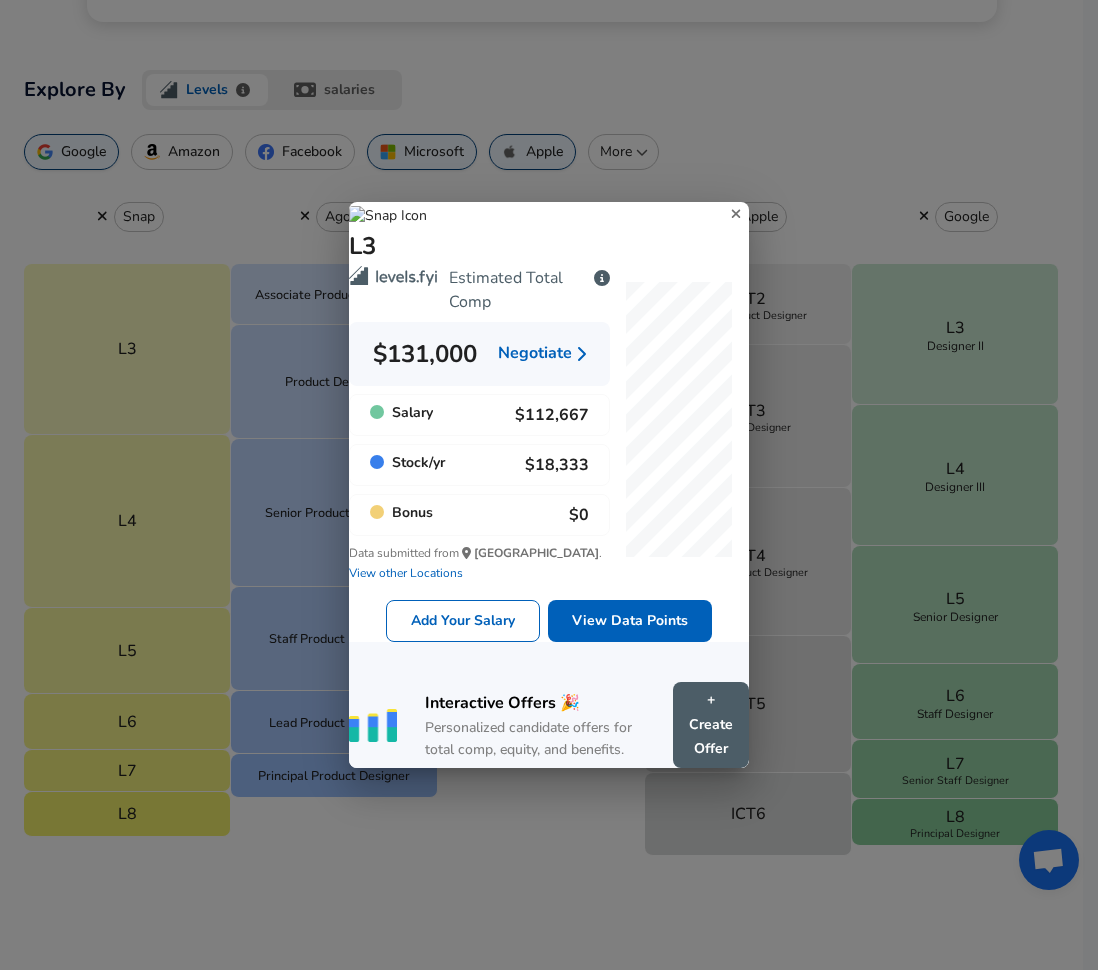 click on "L3 Estimated Total Comp   $131,000   Negotiate   Salary $112,667 Stock / yr $18,333 Bonus $0 Data submitted from     [GEOGRAPHIC_DATA] .   View other Locations Add Your Salary View Data Points Interactive Offers 🎉 Personalized candidate offers for total comp, equity, and benefits. + Create Offer" at bounding box center [549, 485] 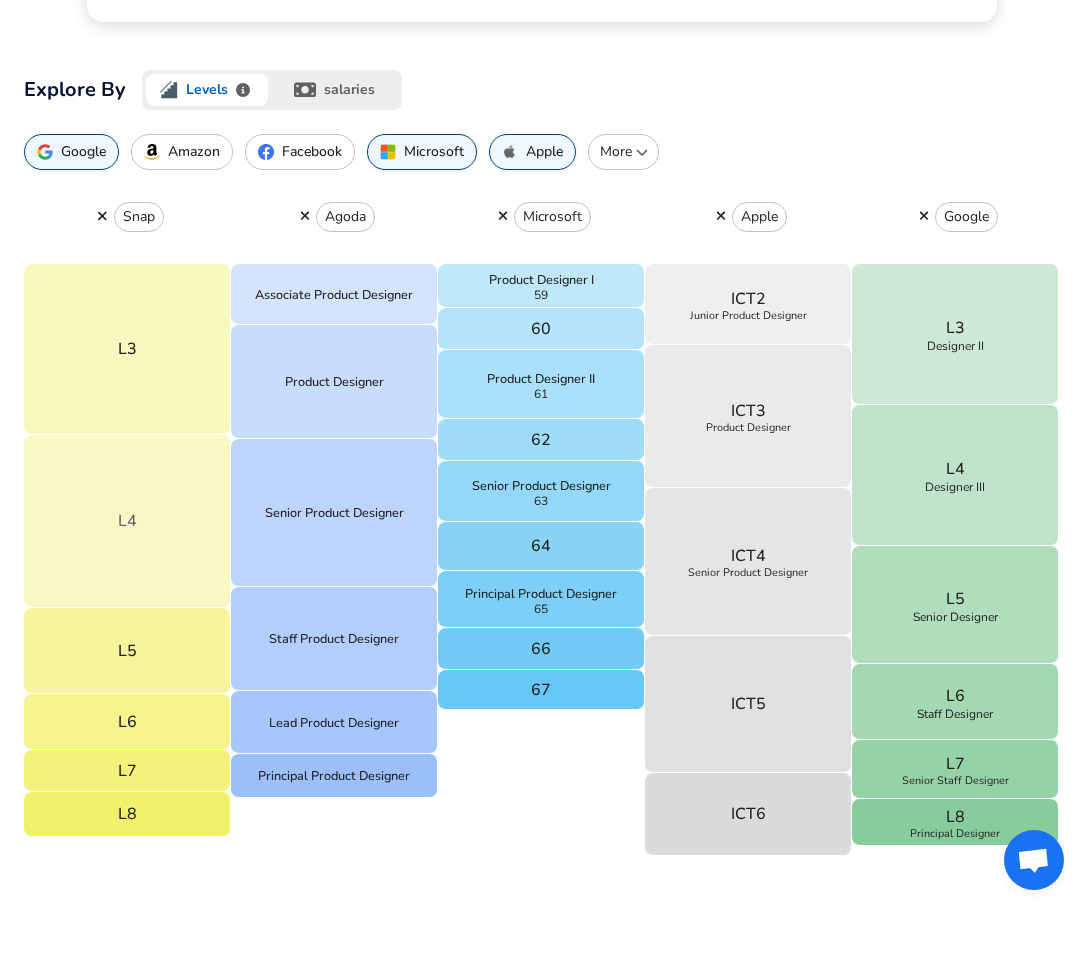 click on "L4" at bounding box center (127, 521) 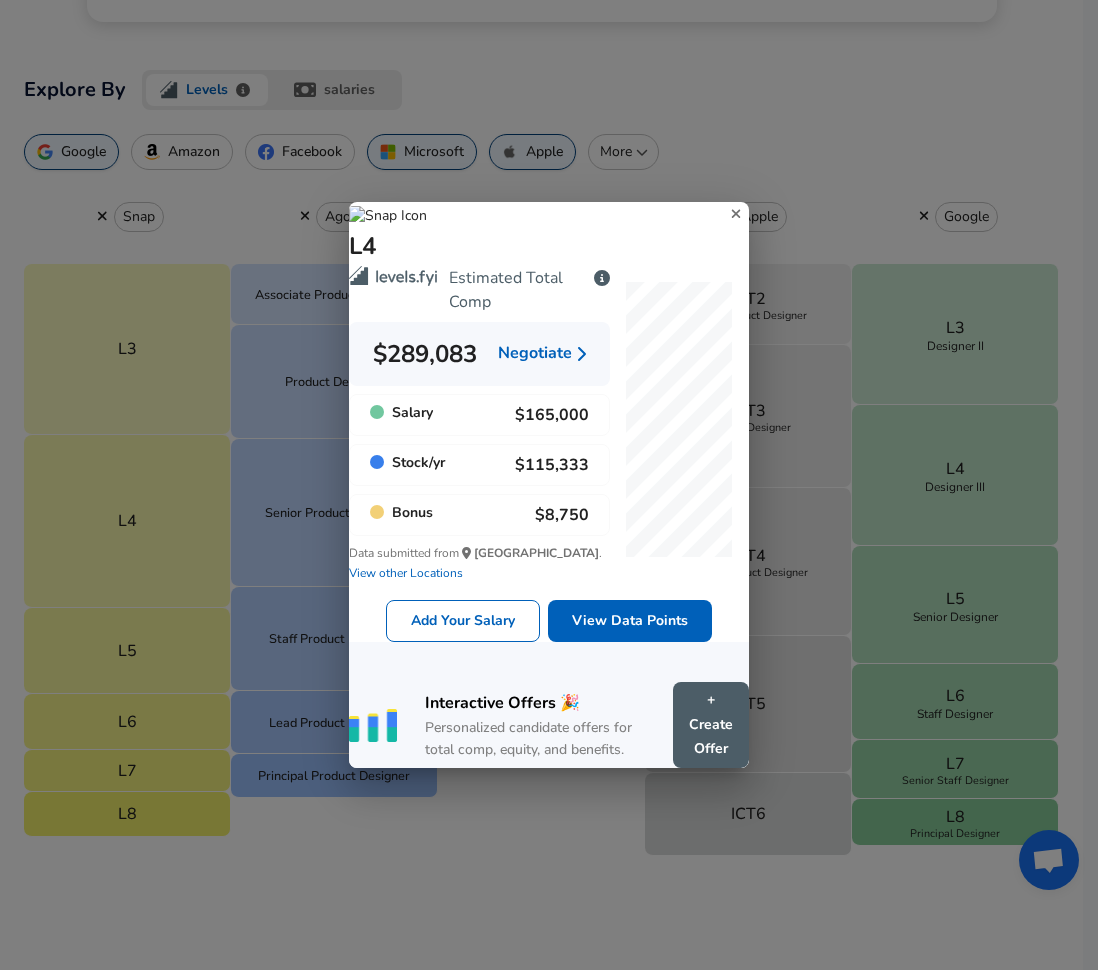 click on "L4 Estimated Total Comp   $289,083   Negotiate   Salary $165,000 Stock / yr $115,333 Bonus $8,750 Data submitted from     [GEOGRAPHIC_DATA] .   View other Locations Add Your Salary View Data Points Interactive Offers 🎉 Personalized candidate offers for total comp, equity, and benefits. + Create Offer" at bounding box center [549, 485] 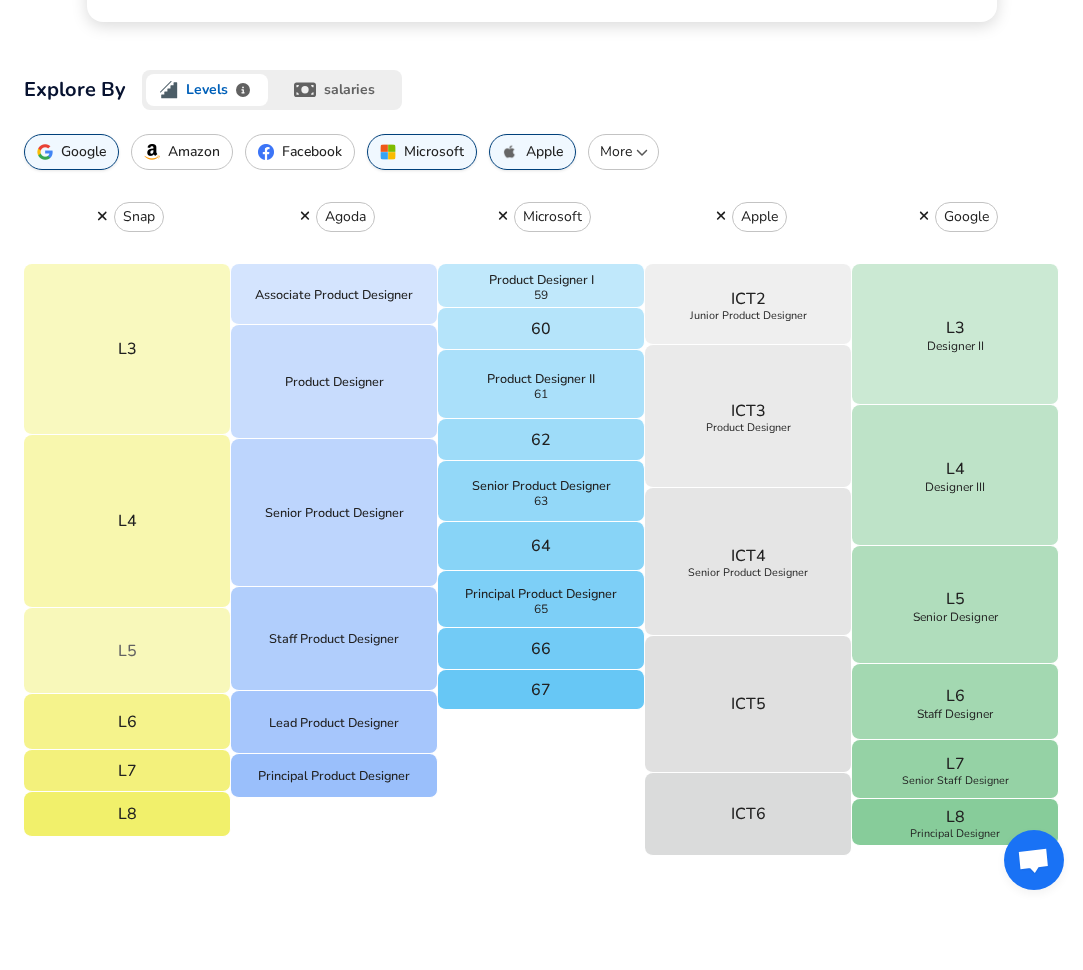 click on "L5" at bounding box center [127, 651] 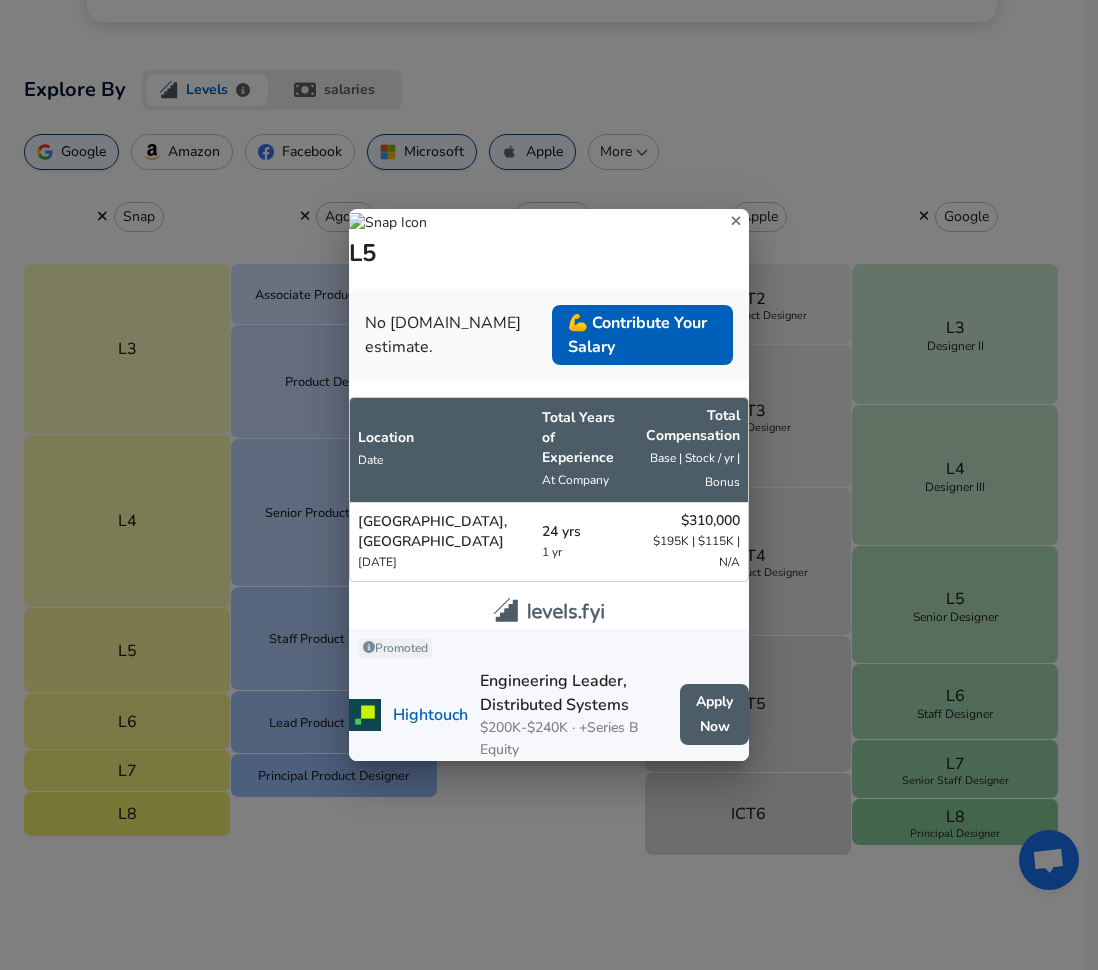 click on "L5 No [DOMAIN_NAME] estimate. 💪 Contribute Your Salary Location Date Total Years of Experience At Company Total Comp ensation Base | Stock / yr | Bonus [GEOGRAPHIC_DATA], [GEOGRAPHIC_DATA] [DATE] 24    yrs 1    yr $310,000 $195K   |   $115K   |   N/A  Promoted Hightouch Engineering Leader, Distributed Systems $200K-$240K · +Series B Equity Apply Now" at bounding box center (549, 485) 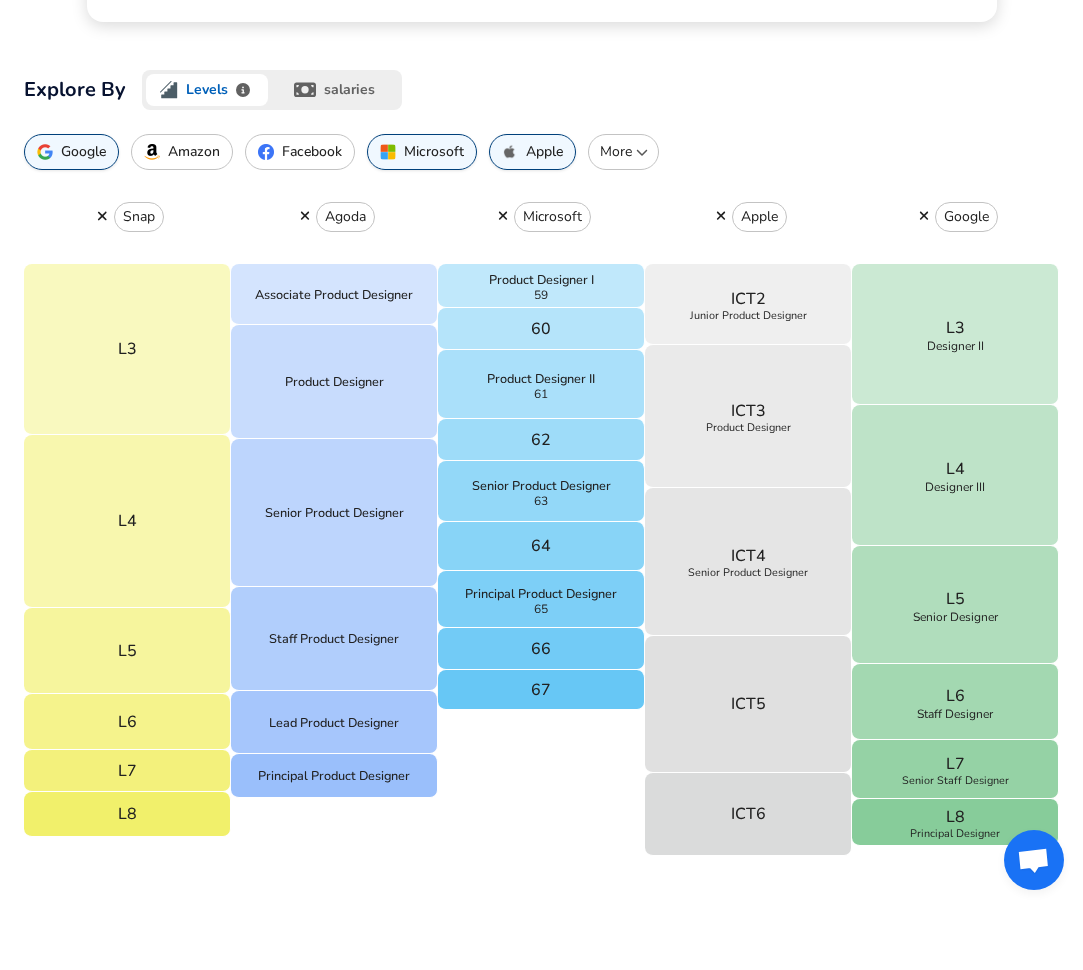 click on "More" at bounding box center [623, 152] 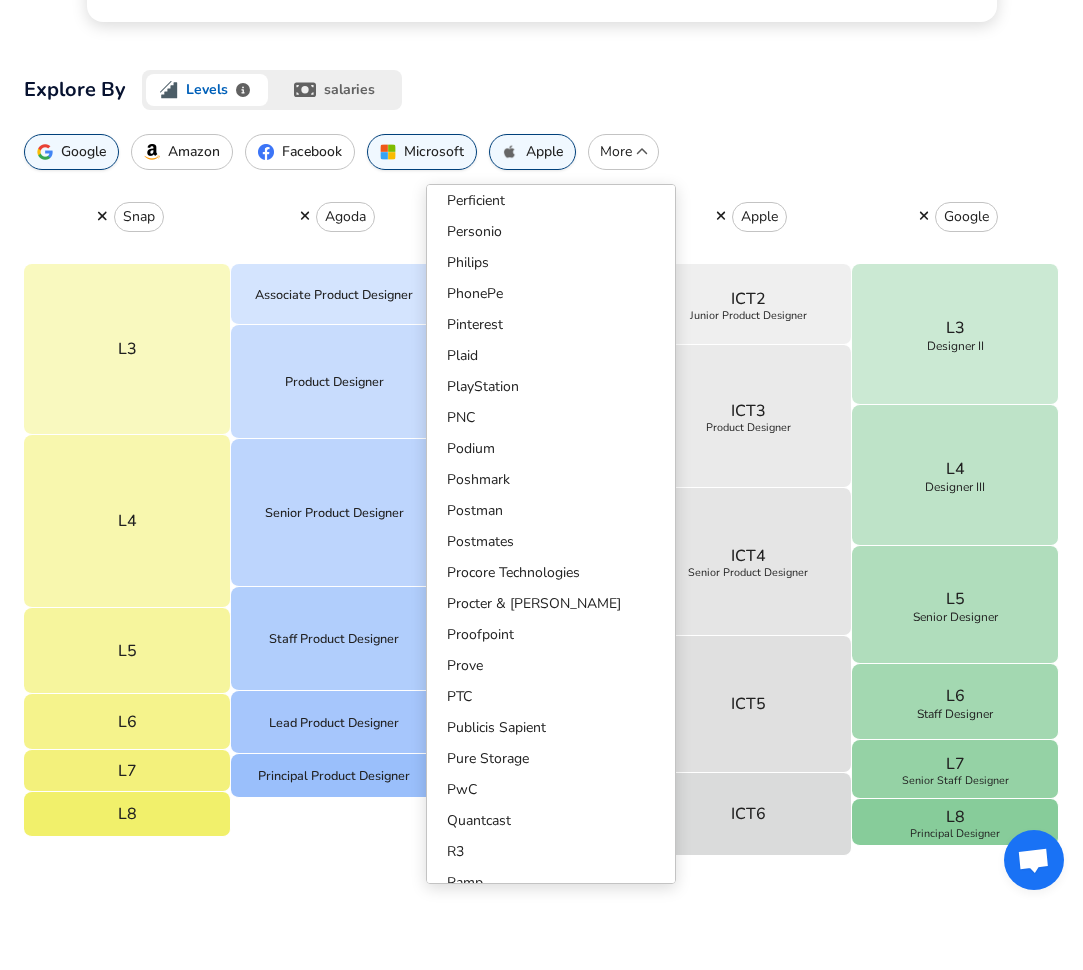 scroll, scrollTop: 12306, scrollLeft: 0, axis: vertical 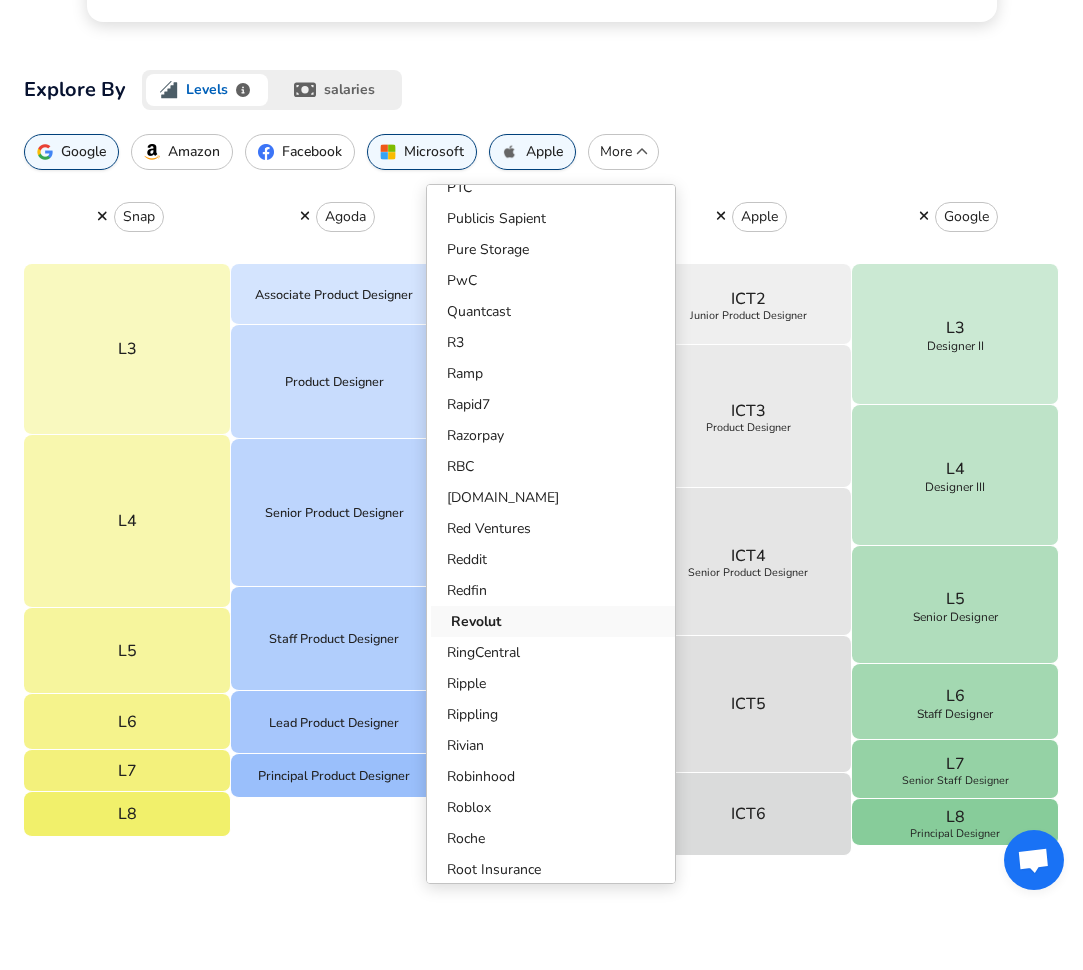 click on "Revolut" at bounding box center (555, 621) 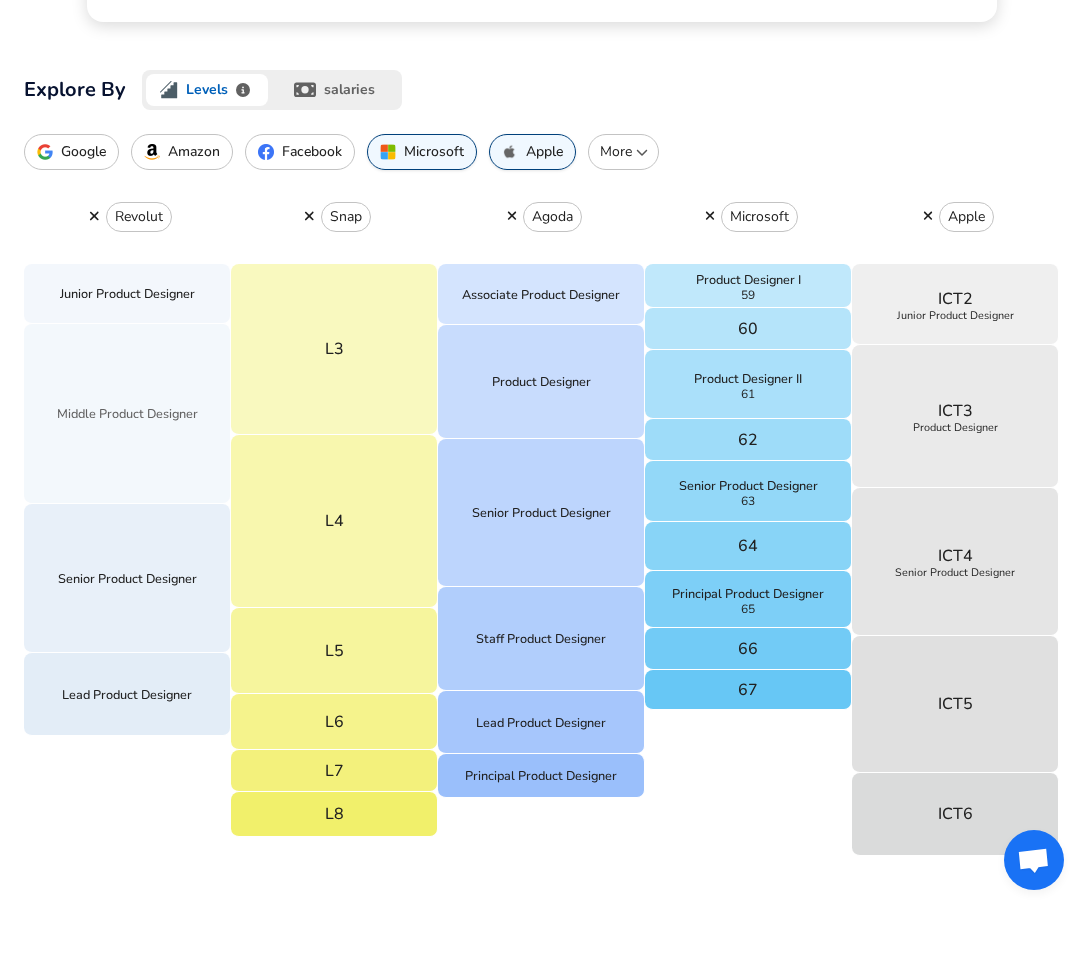 click on "Middle Product Designer" at bounding box center (127, 414) 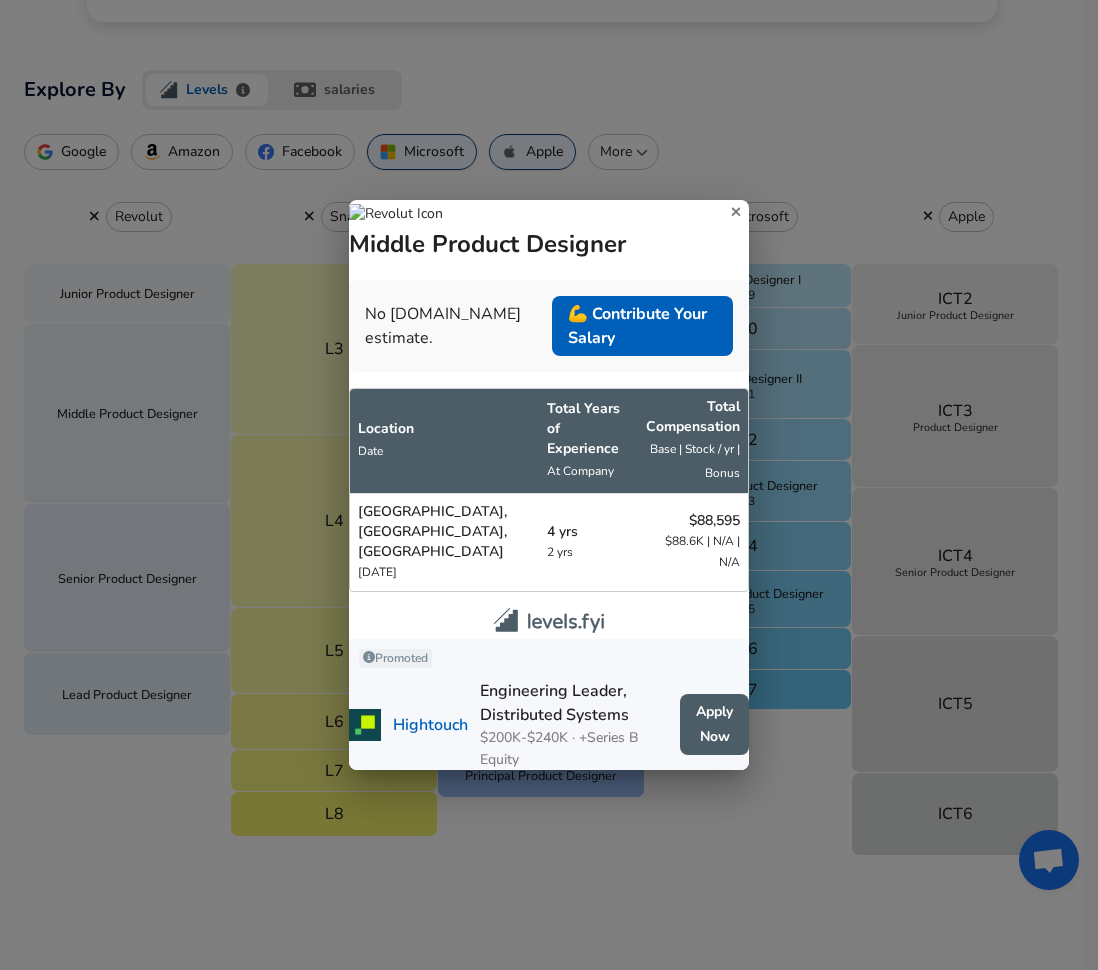 click on "Middle Product Designer No [DOMAIN_NAME] estimate. 💪 Contribute Your Salary Location Date Total Years of Experience At Company Total Comp ensation Base | Stock / yr | Bonus [GEOGRAPHIC_DATA], [GEOGRAPHIC_DATA], [GEOGRAPHIC_DATA] [DATE] 4    yrs 2    yrs $88,595 $88.6K   |   N/A   |   N/A  Promoted Hightouch Engineering Leader, Distributed Systems $200K-$240K · +Series B Equity Apply Now" at bounding box center (549, 485) 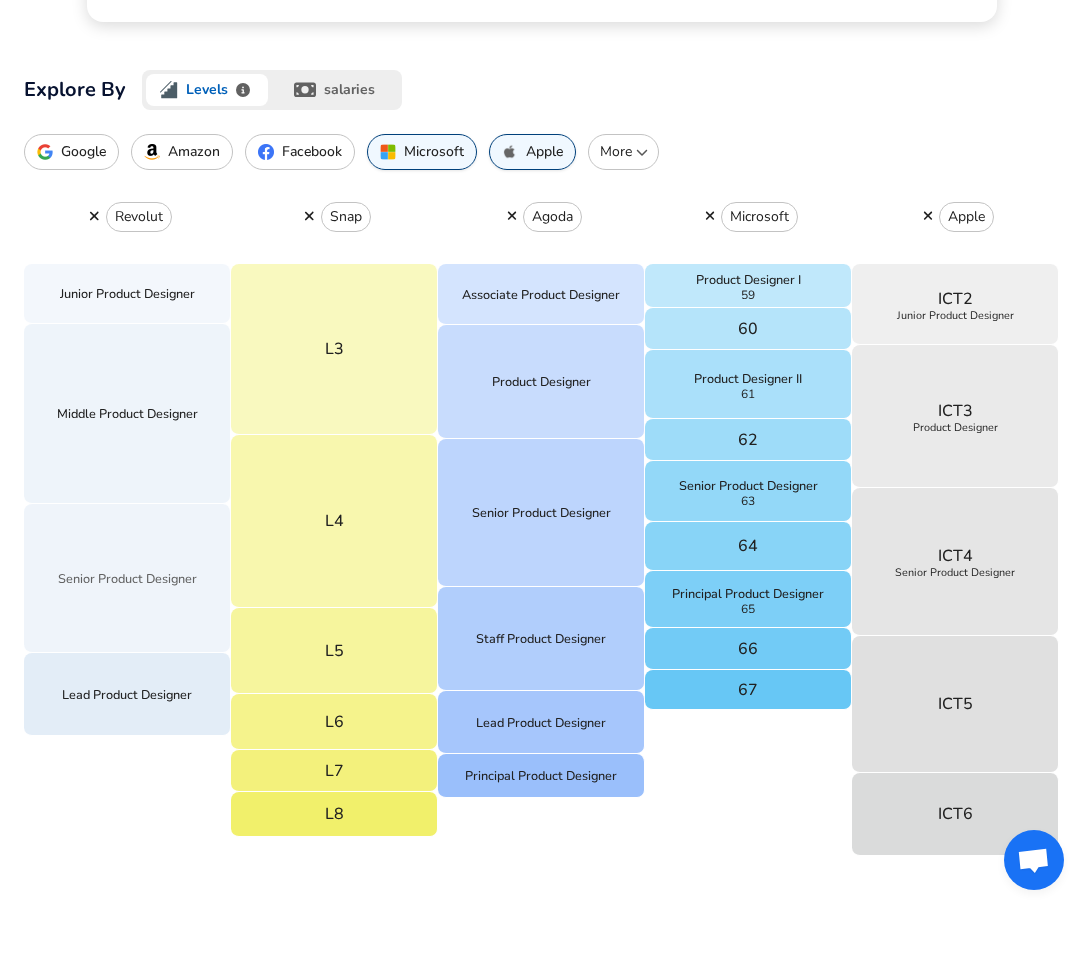 click on "Senior Product Designer" at bounding box center [127, 578] 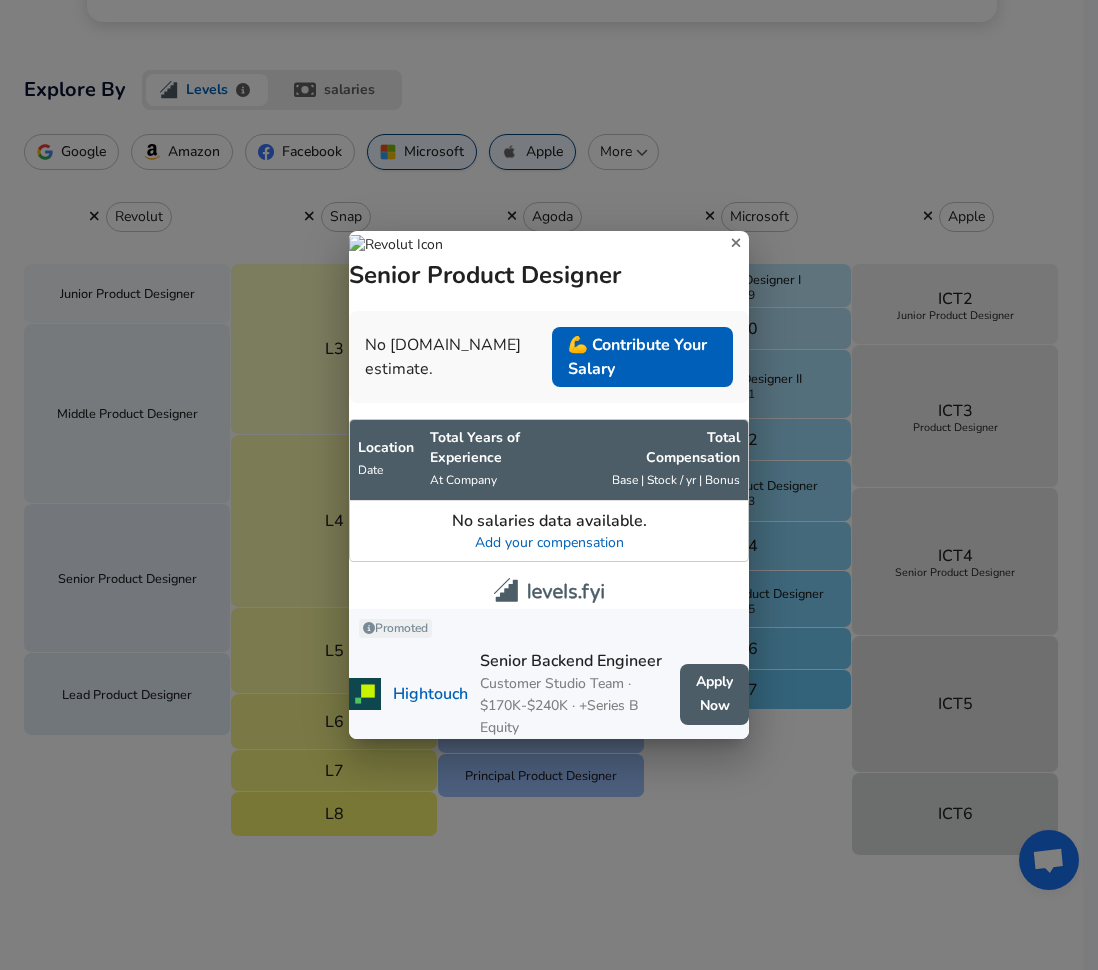click on "Senior Product Designer No [DOMAIN_NAME] estimate. 💪 Contribute Your Salary Location Date Total Years of Experience At Company Total Comp ensation Base | Stock / yr | Bonus No salaries data available. Add your compensation  Promoted Hightouch Senior Backend Engineer Customer Studio Team · $170K-$240K · +Series B Equity Apply Now" at bounding box center (549, 485) 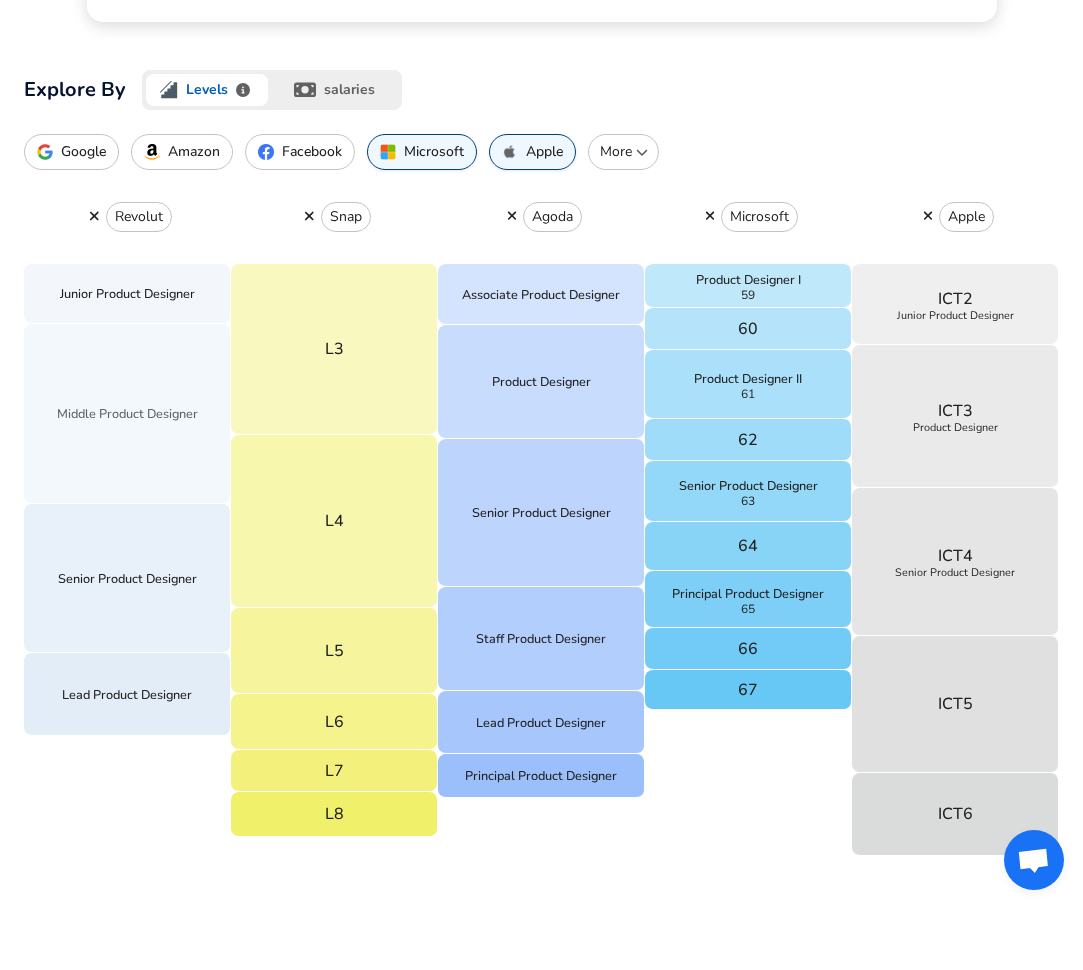click on "Middle Product Designer" at bounding box center [127, 414] 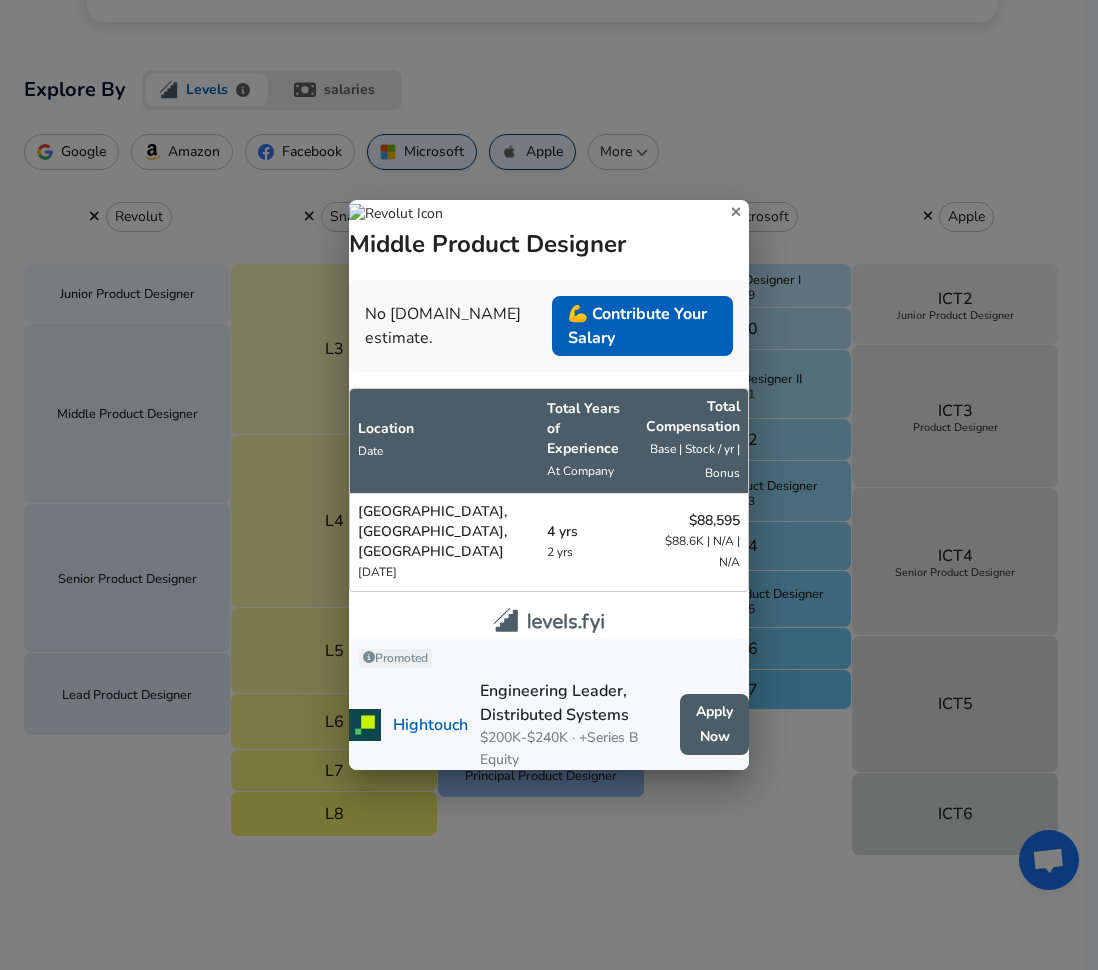 click on "Middle Product Designer No [DOMAIN_NAME] estimate. 💪 Contribute Your Salary Location Date Total Years of Experience At Company Total Comp ensation Base | Stock / yr | Bonus [GEOGRAPHIC_DATA], [GEOGRAPHIC_DATA], [GEOGRAPHIC_DATA] [DATE] 4    yrs 2    yrs $88,595 $88.6K   |   N/A   |   N/A  Promoted Hightouch Engineering Leader, Distributed Systems $200K-$240K · +Series B Equity Apply Now" at bounding box center (549, 485) 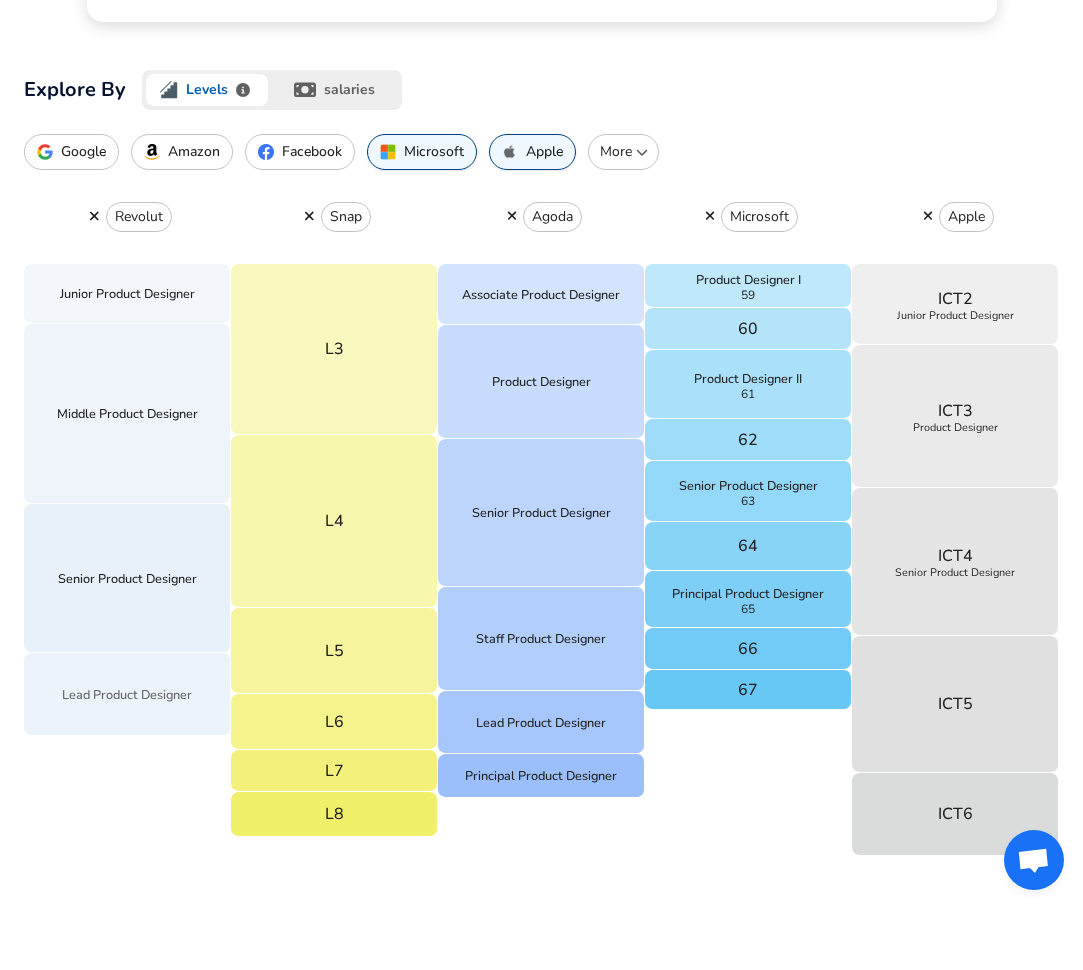 click on "Lead Product Designer" at bounding box center (127, 694) 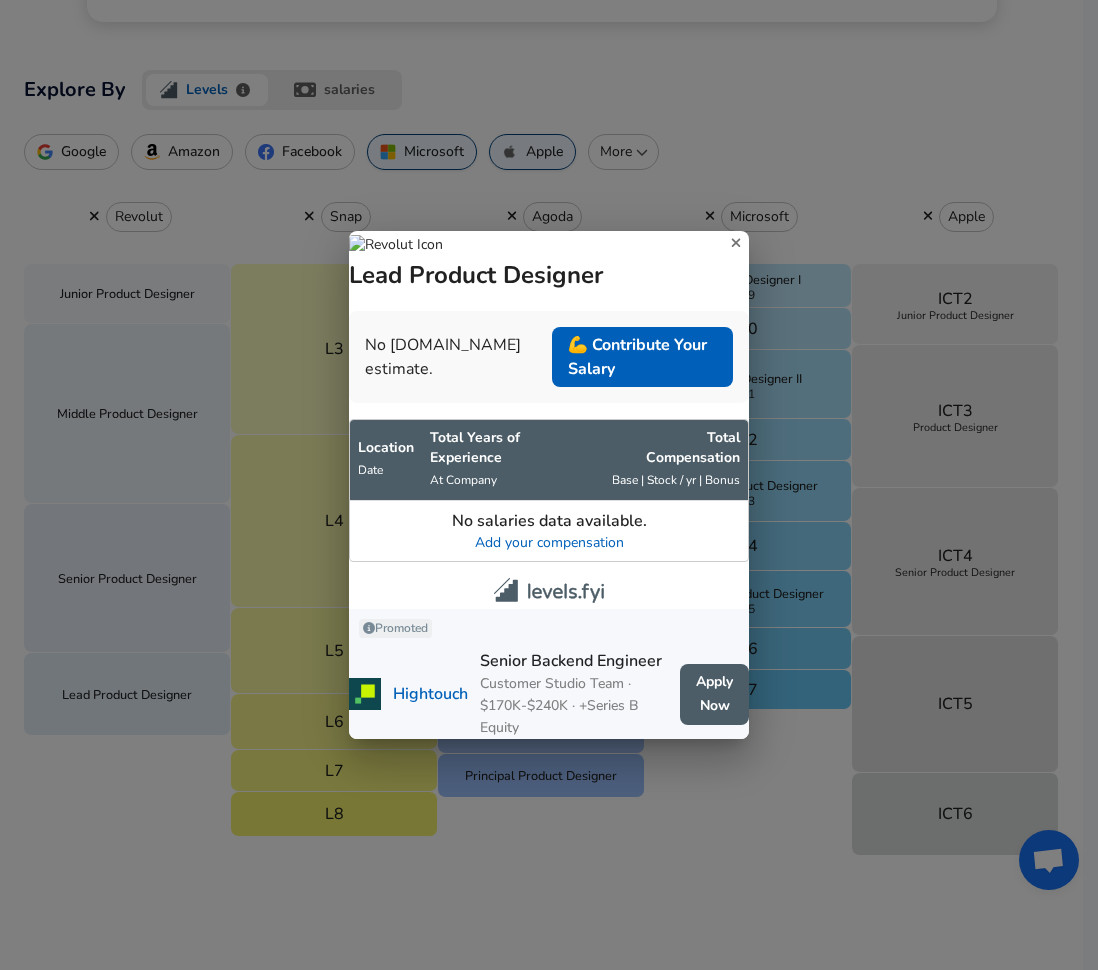 click on "Lead Product Designer No [DOMAIN_NAME] estimate. 💪 Contribute Your Salary Location Date Total Years of Experience At Company Total Comp ensation Base | Stock / yr | Bonus No salaries data available. Add your compensation  Promoted Hightouch Senior Backend Engineer Customer Studio Team · $170K-$240K · +Series B Equity Apply Now" at bounding box center [549, 485] 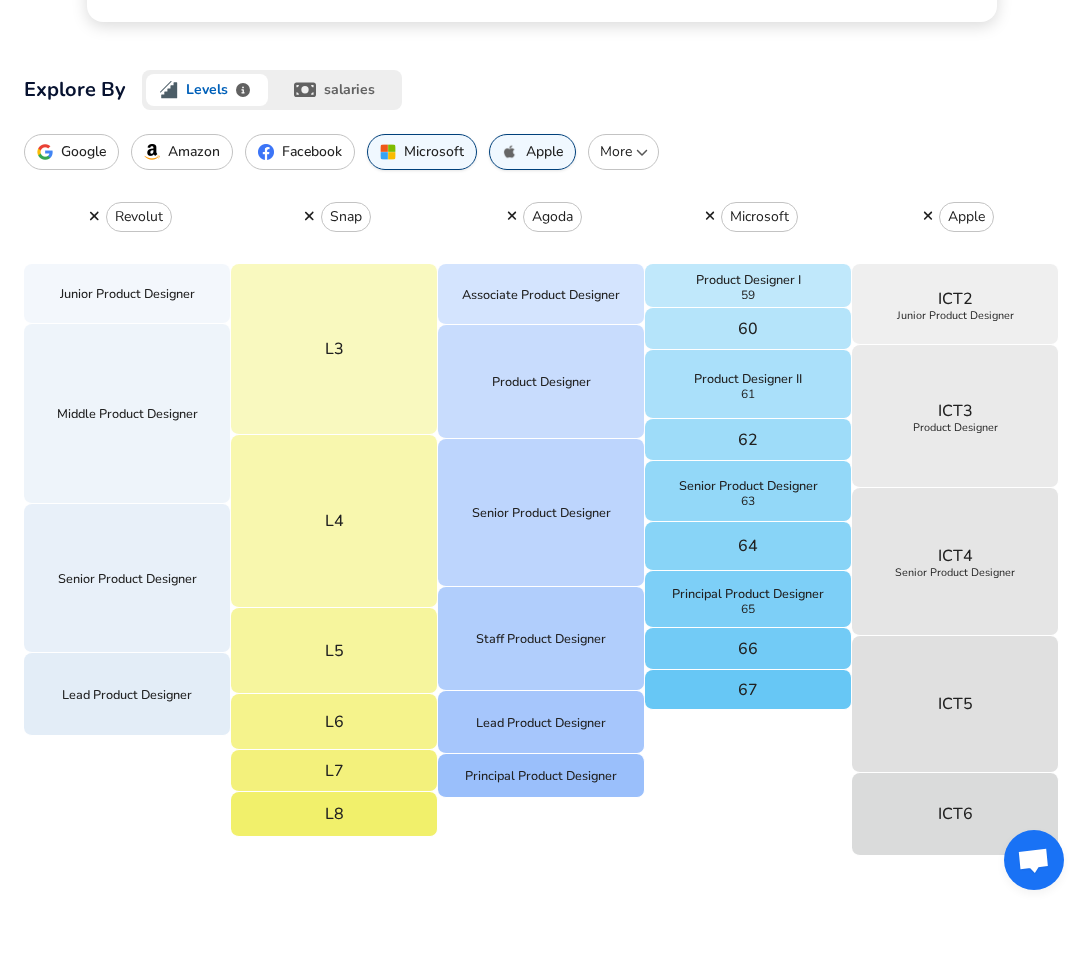 click on "More" at bounding box center [623, 152] 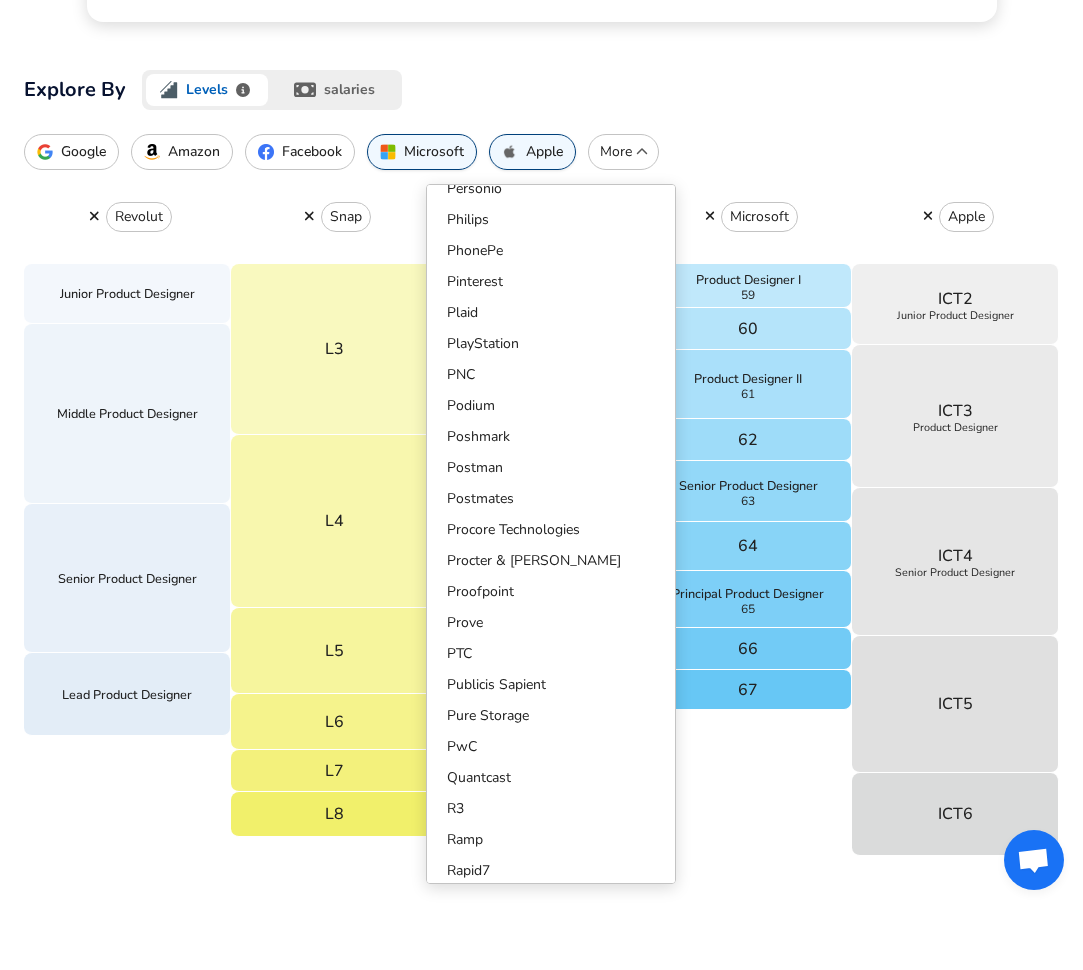 scroll, scrollTop: 14806, scrollLeft: 0, axis: vertical 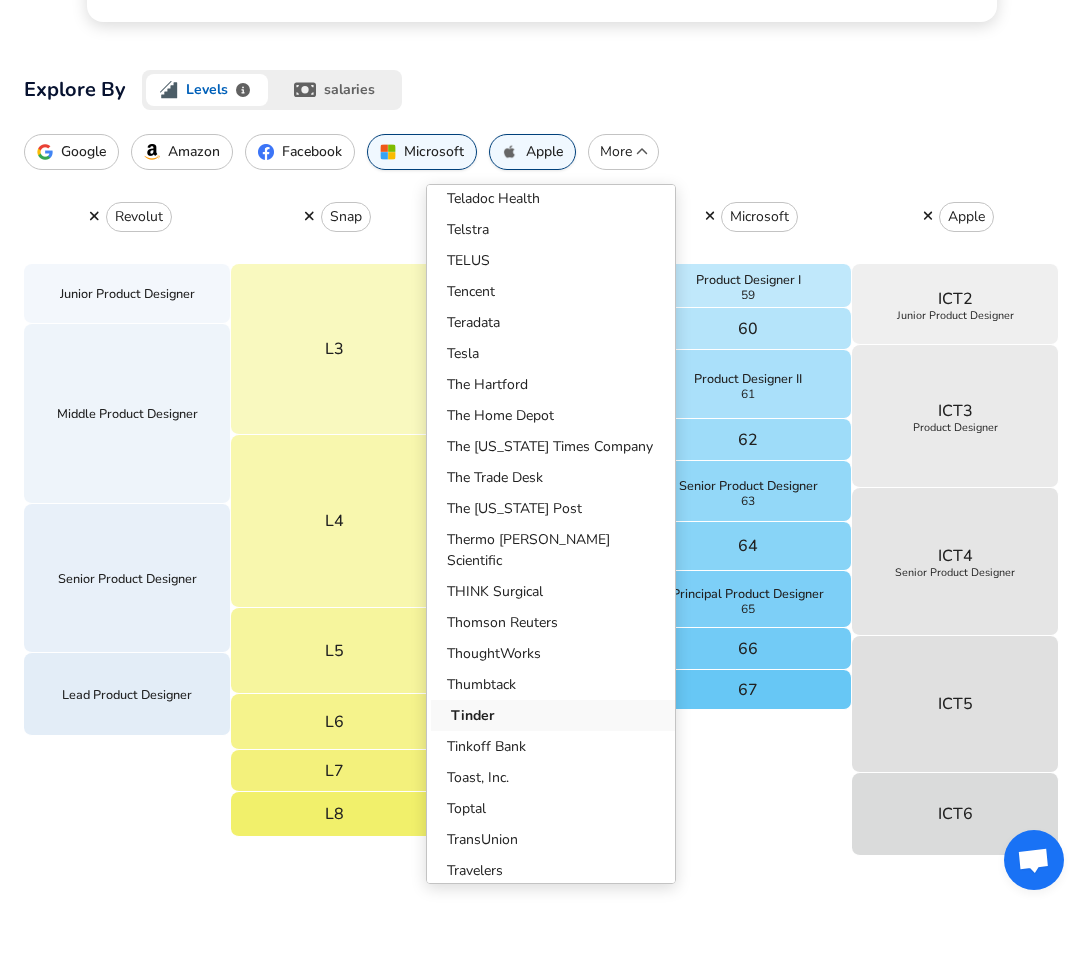 click on "Tinder" at bounding box center (555, 715) 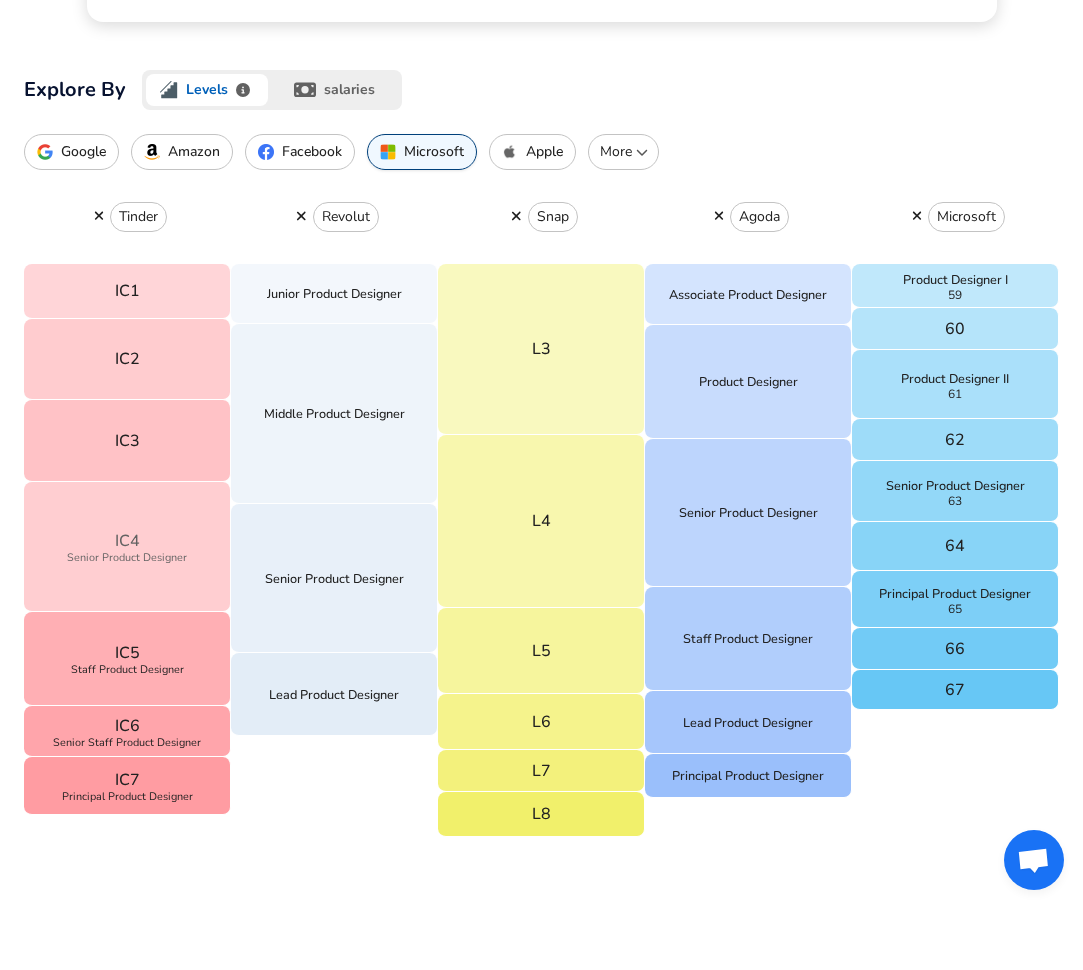 click on "Senior Product Designer" at bounding box center (127, 558) 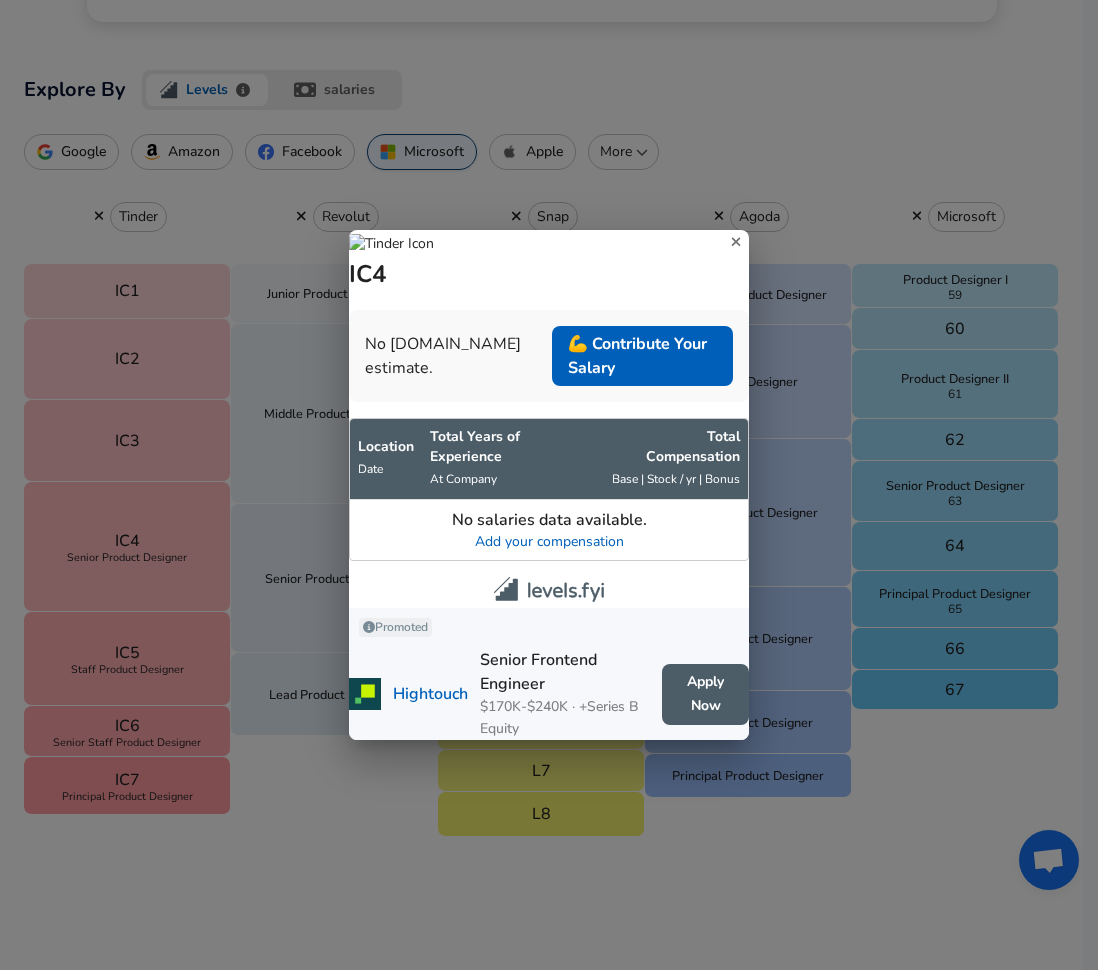 click on "IC4 No [DOMAIN_NAME] estimate. 💪 Contribute Your Salary Location Date Total Years of Experience At Company Total Comp ensation Base | Stock / yr | Bonus No salaries data available. Add your compensation  Promoted Hightouch Senior Frontend Engineer $170K-$240K · +Series B Equity Apply Now" at bounding box center [549, 485] 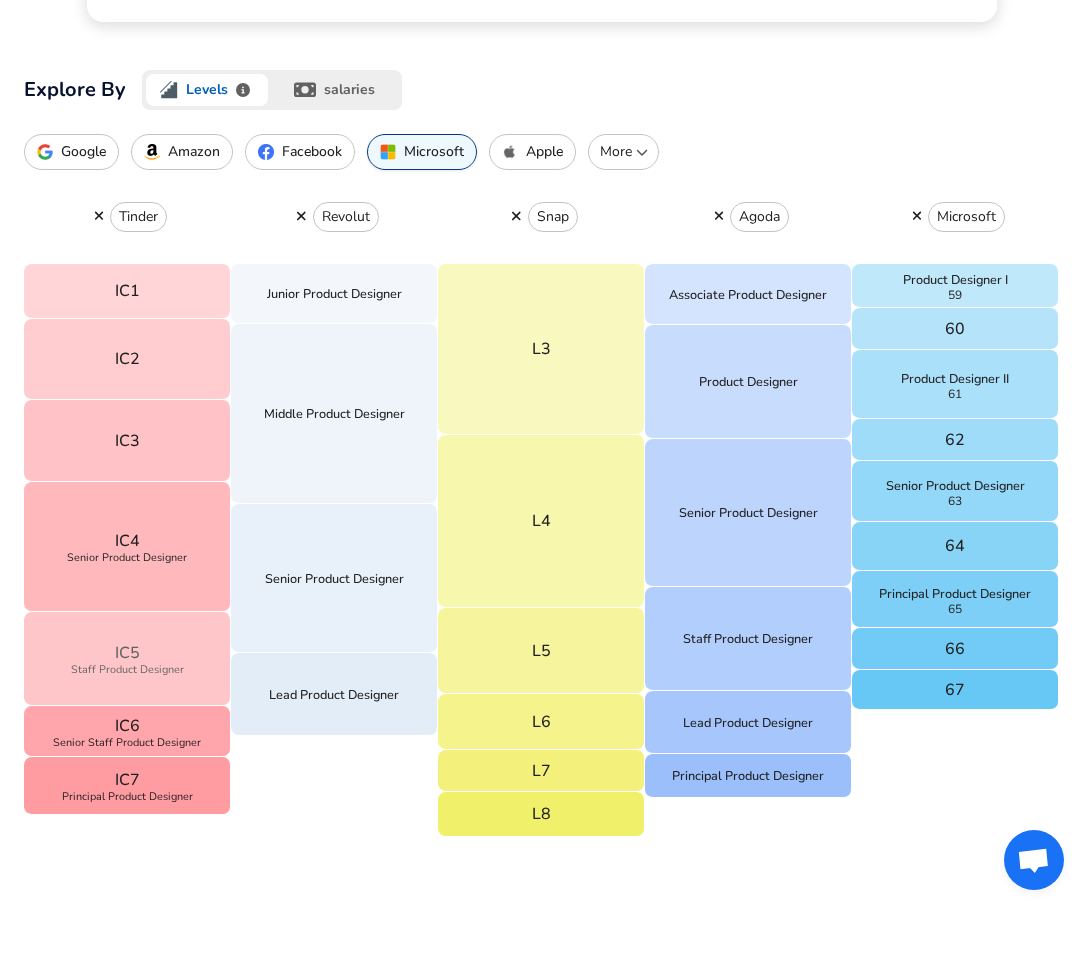 click on "IC5 Staff Product Designer" at bounding box center [127, 659] 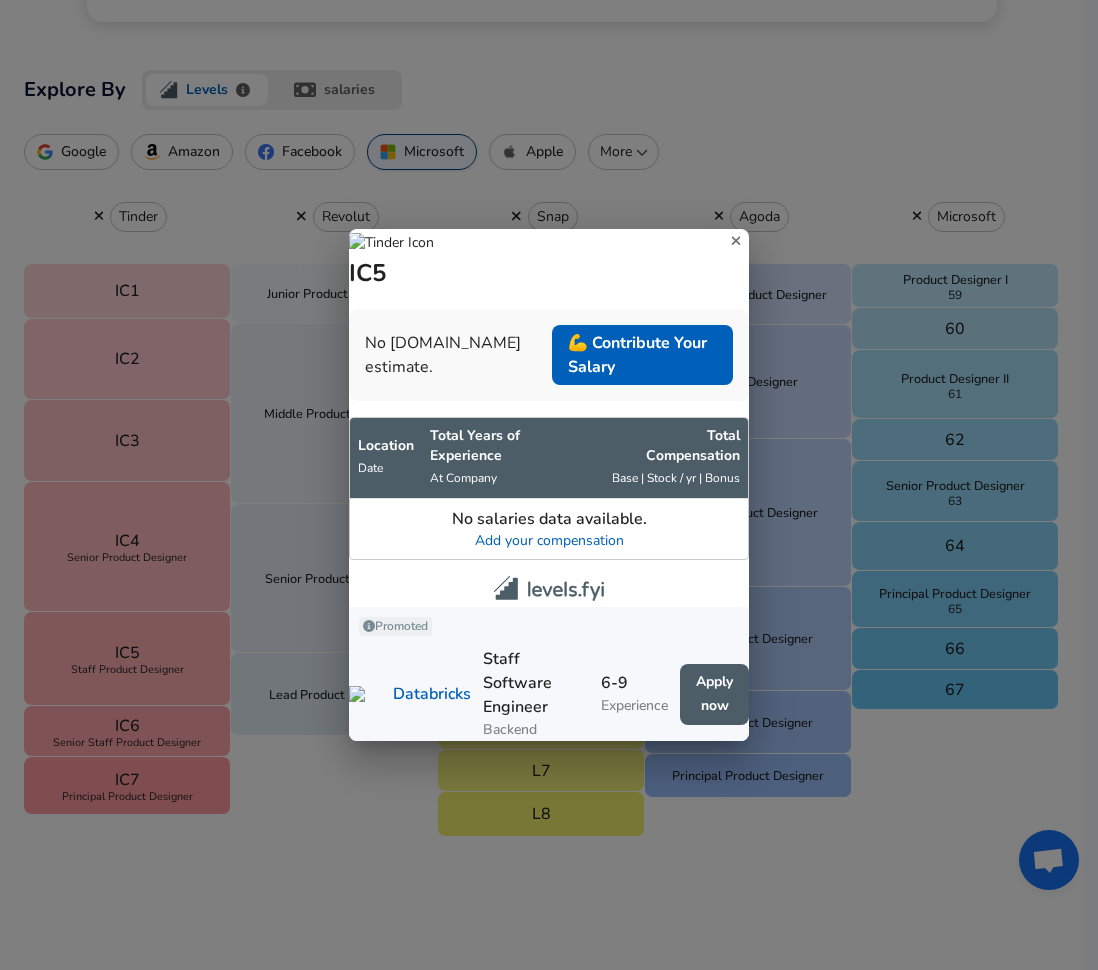 click on "IC5 No [DOMAIN_NAME] estimate. 💪 Contribute Your Salary Location Date Total Years of Experience At Company Total Comp ensation Base | Stock / yr | Bonus No salaries data available. Add your compensation  Promoted Databricks Staff Software Engineer Backend 6-9 Experience Apply now" at bounding box center [549, 485] 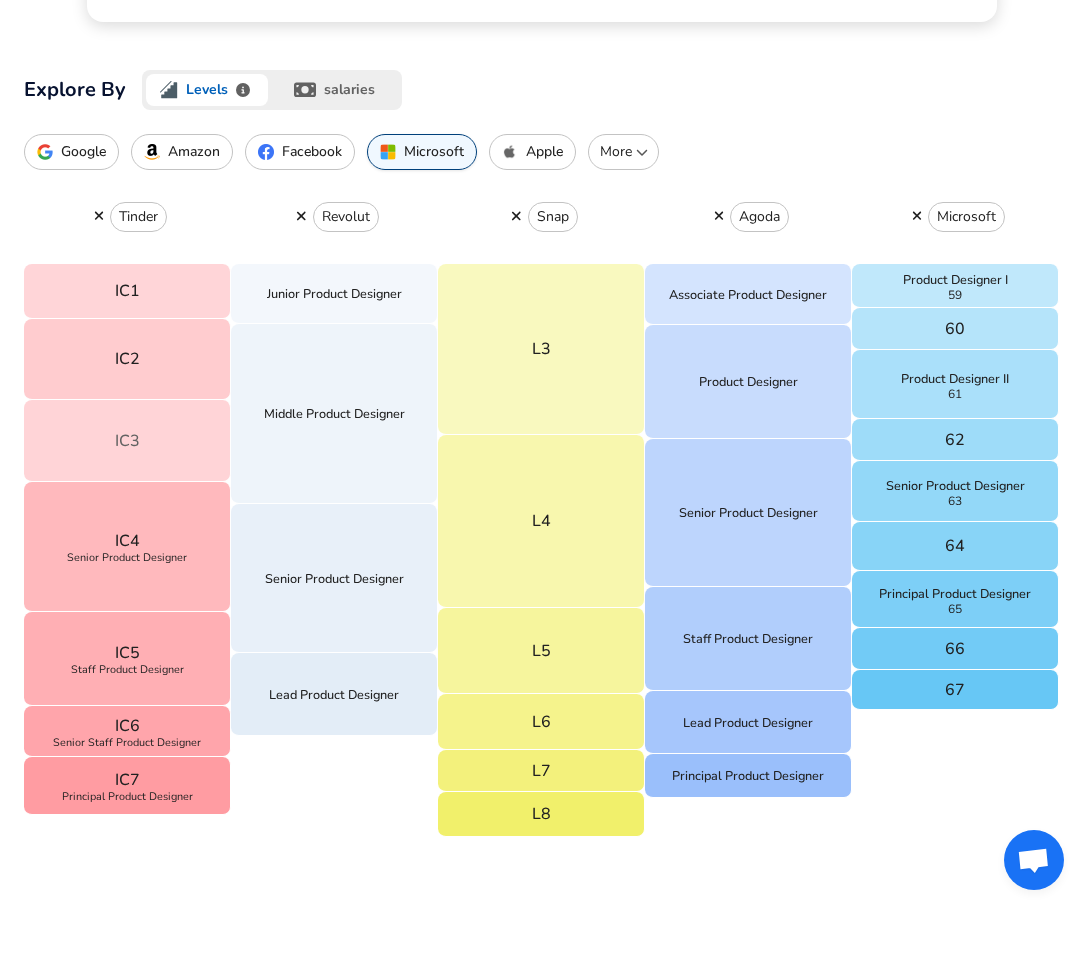 click on "IC3" at bounding box center [127, 441] 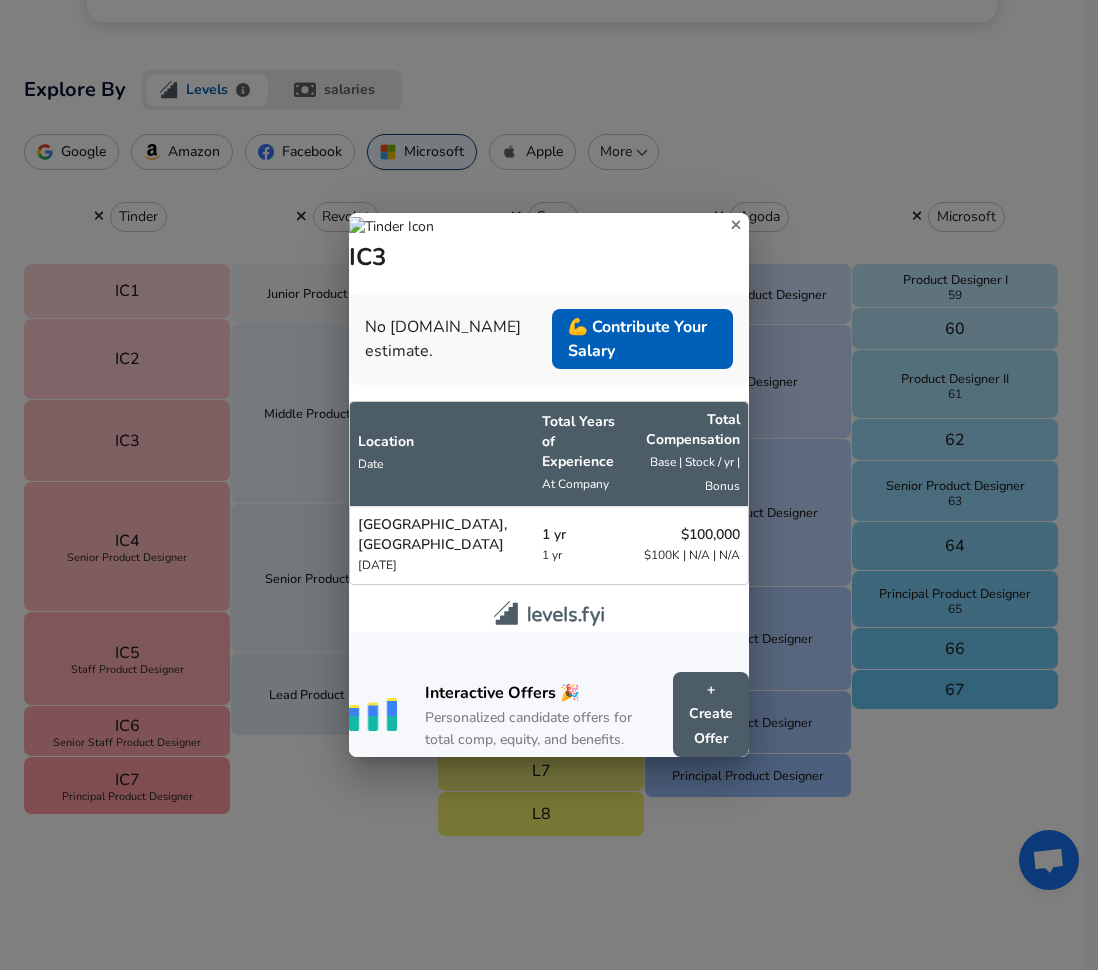 click on "IC3 No [DOMAIN_NAME] estimate. 💪 Contribute Your Salary Location Date Total Years of Experience At Company Total Comp ensation Base | Stock / yr | Bonus [GEOGRAPHIC_DATA], [GEOGRAPHIC_DATA] [DATE] 1    yr 1    yr $100,000 $100K   |   N/A   |   N/A Interactive Offers 🎉 Personalized candidate offers for total comp, equity, and benefits. + Create Offer" at bounding box center (549, 485) 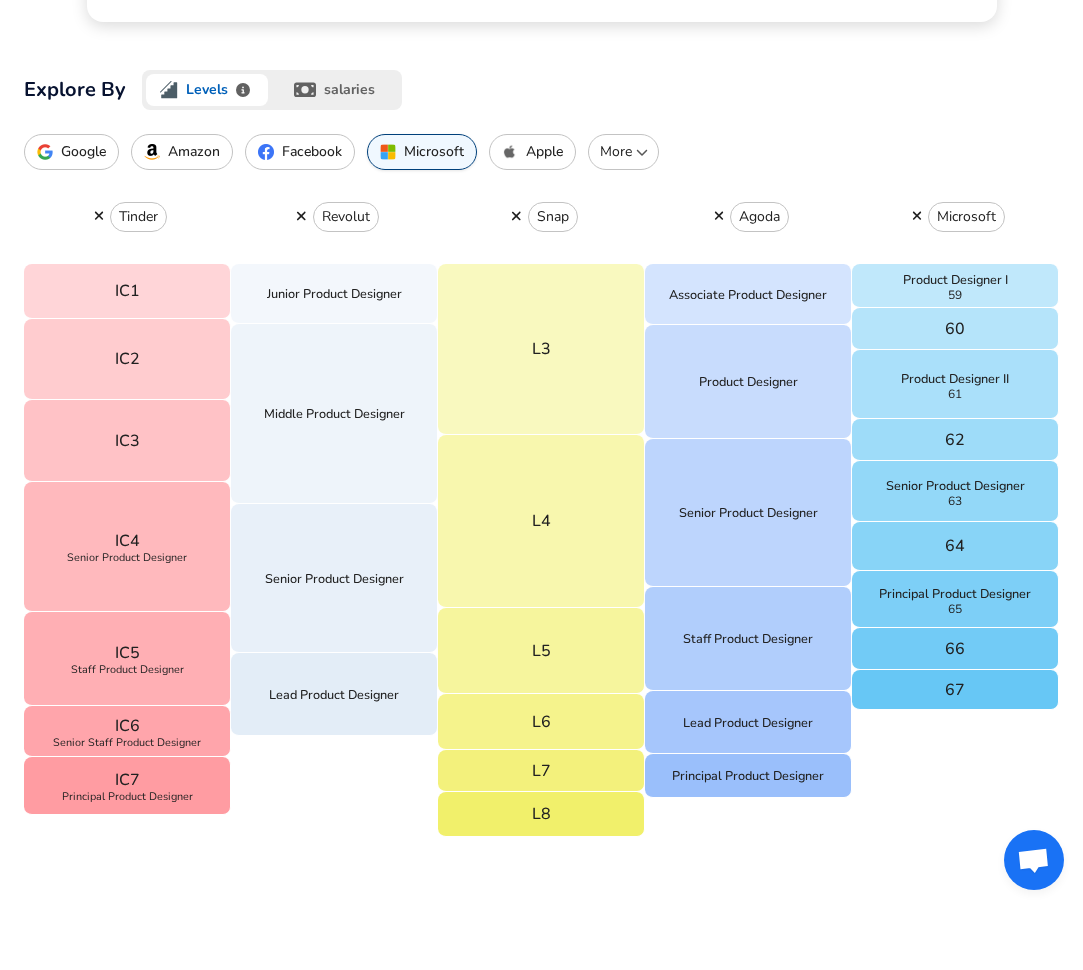 click 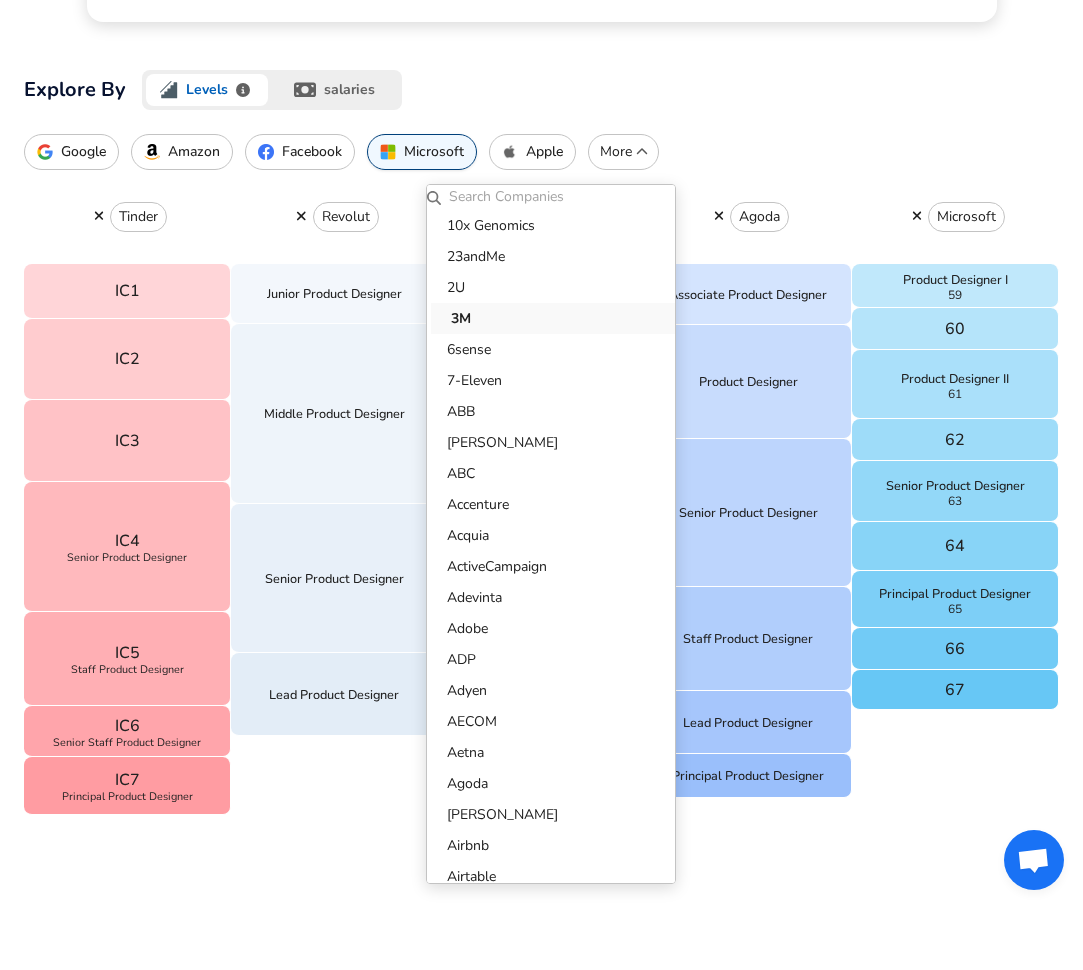 click on "3M" at bounding box center (555, 318) 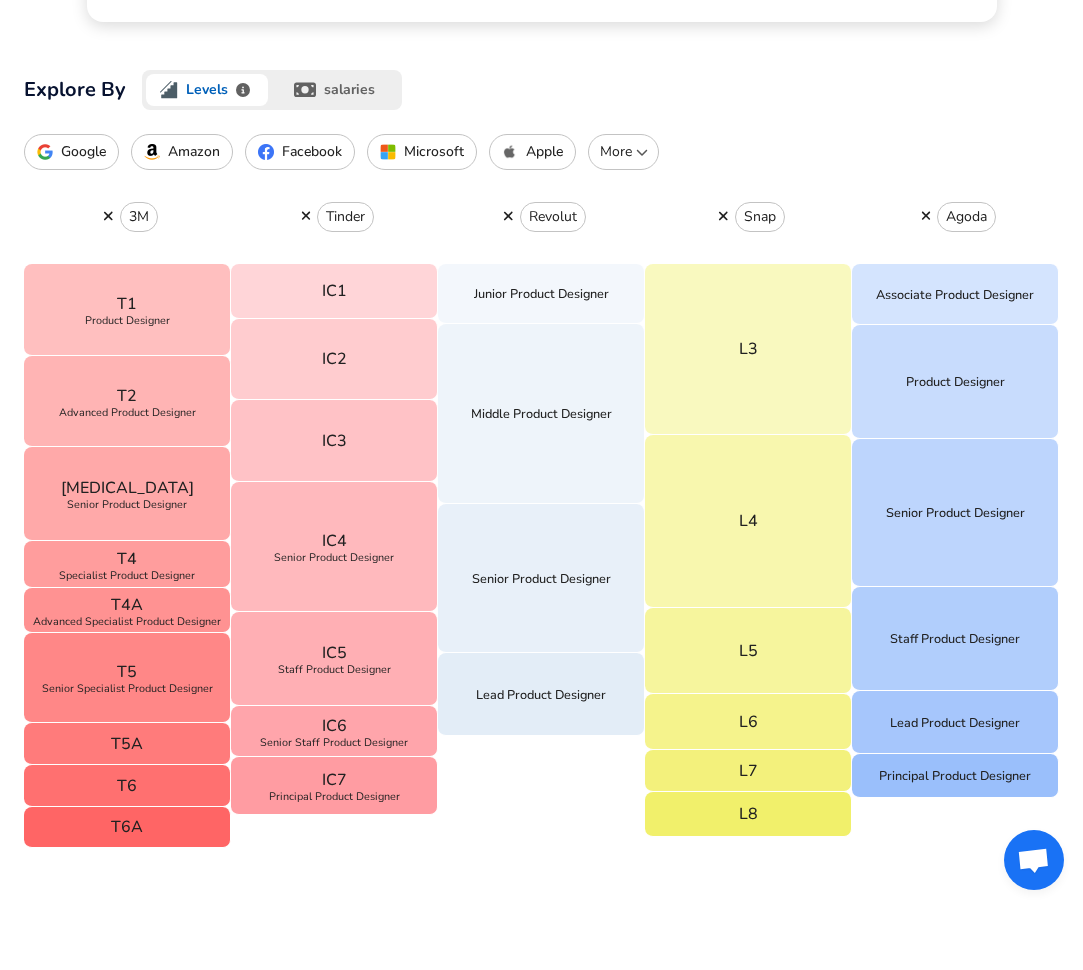 click on "More" at bounding box center (623, 152) 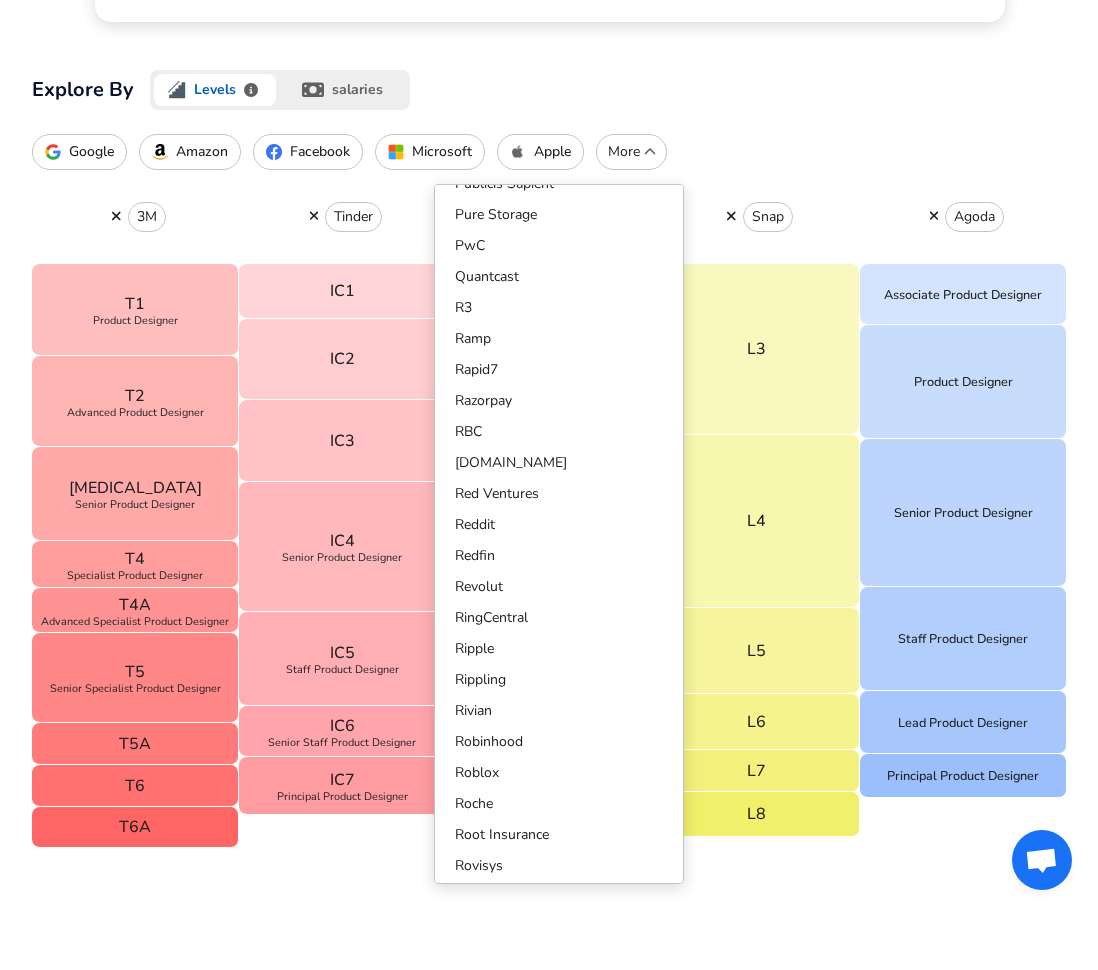 scroll, scrollTop: 11723, scrollLeft: 0, axis: vertical 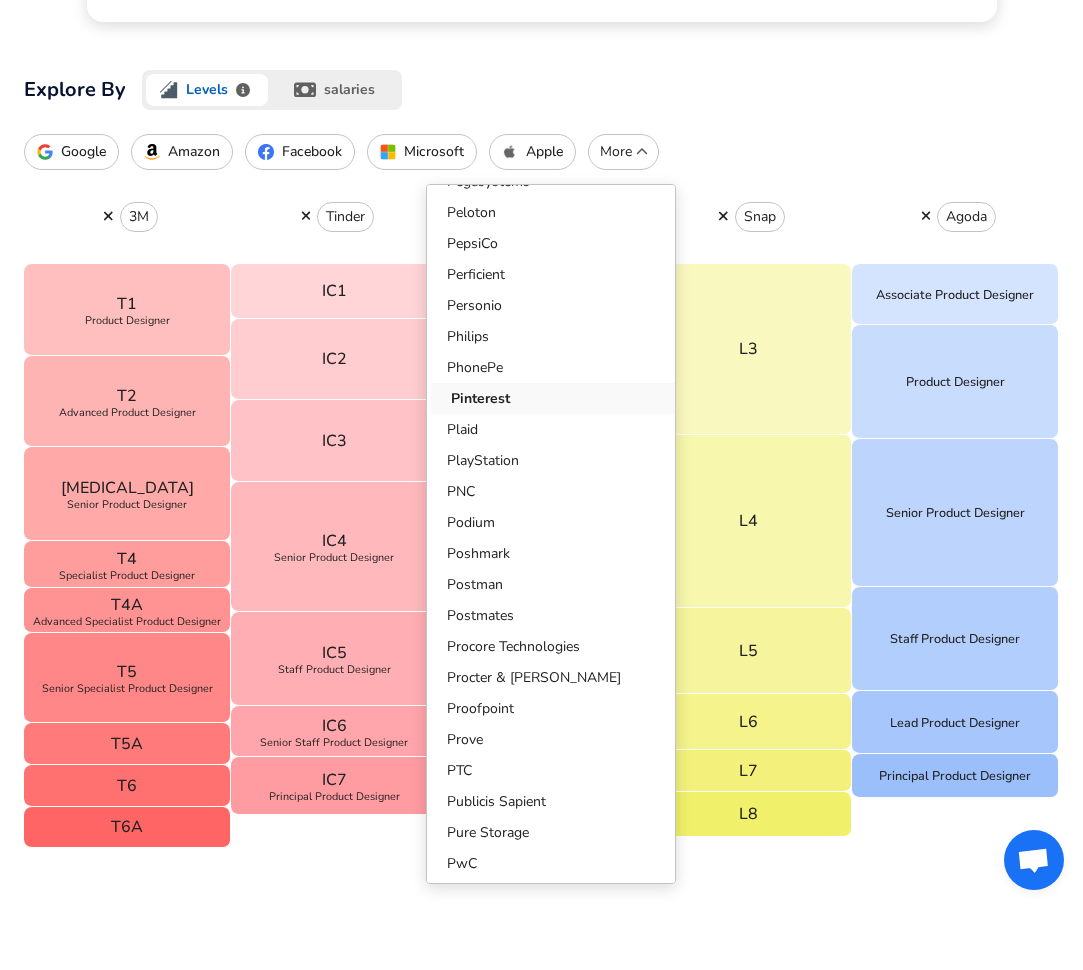 click on "Pinterest" at bounding box center [555, 398] 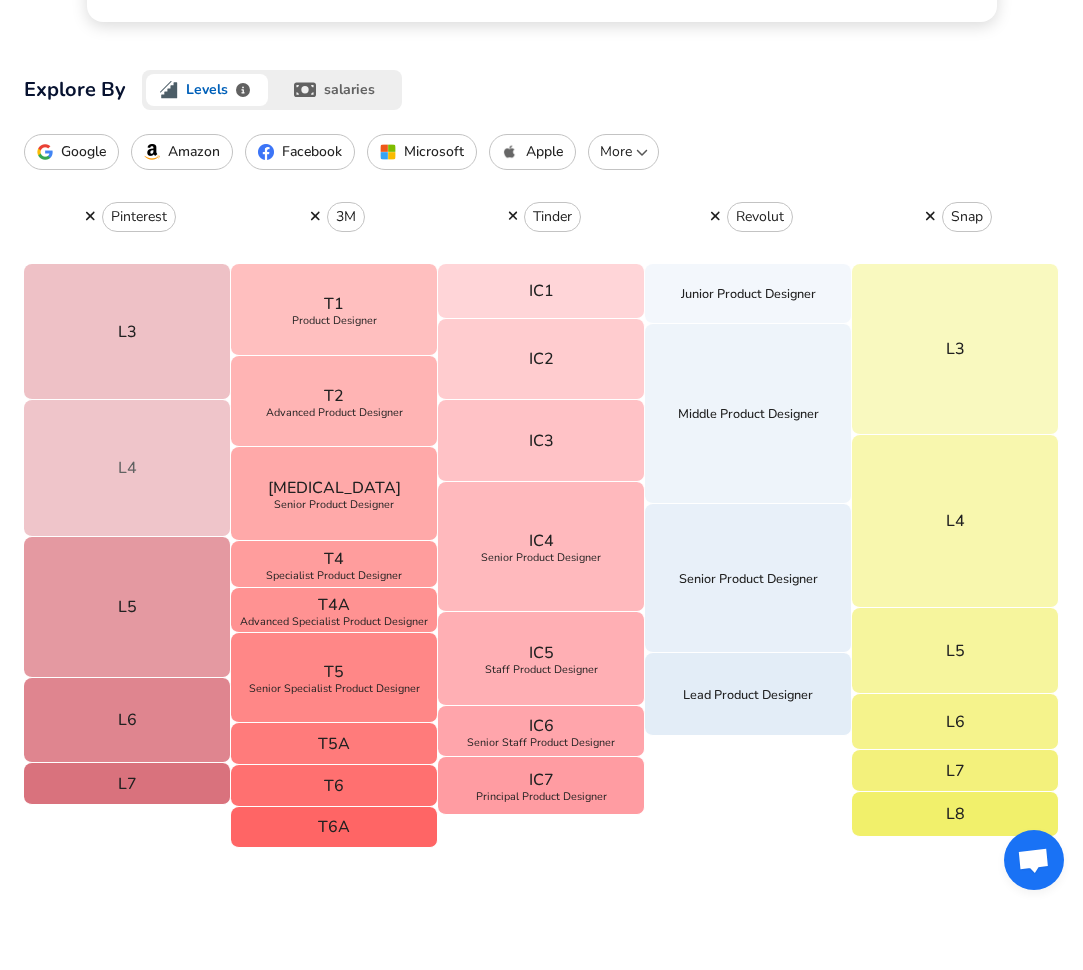 click on "L4" at bounding box center (127, 468) 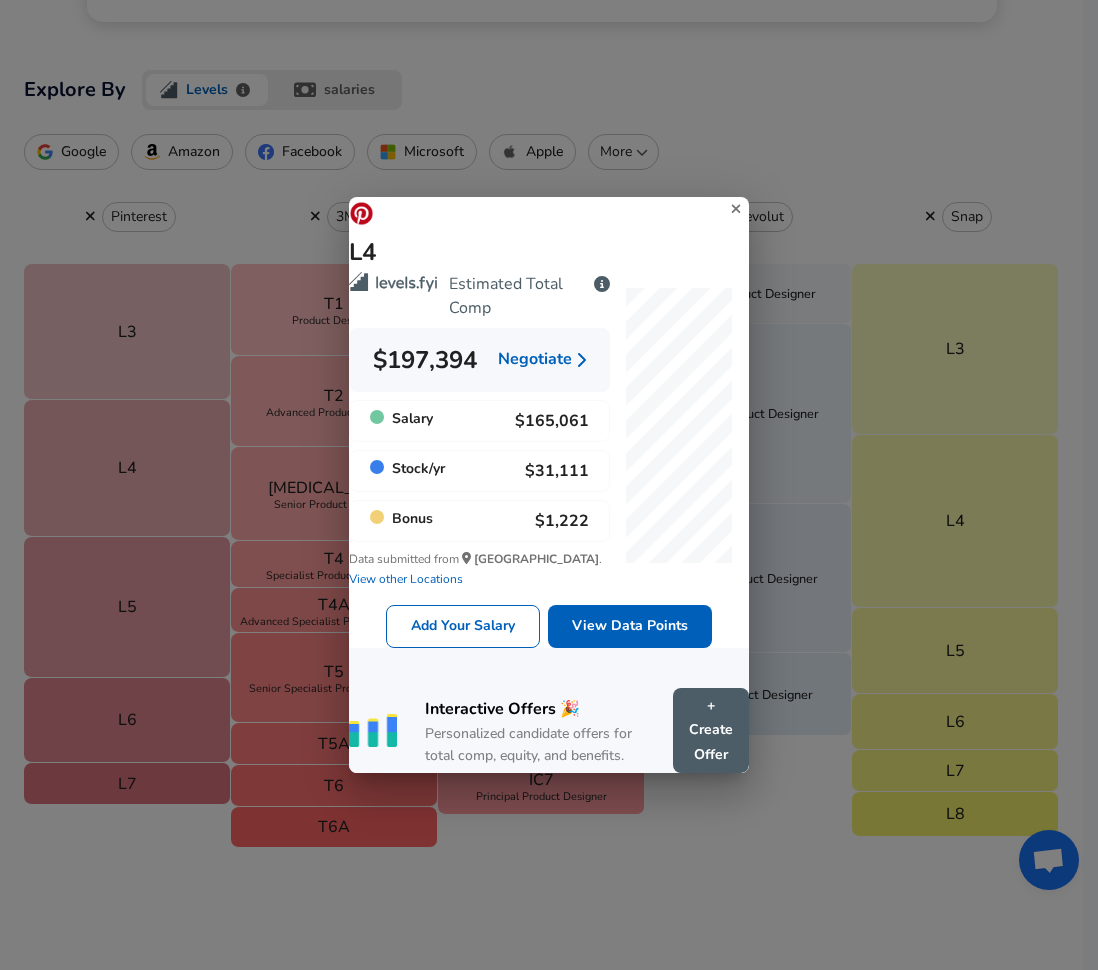 click on "L4 Estimated Total Comp   $197,394   Negotiate   Salary $165,061 Stock / yr $31,111 Bonus $1,222 Data submitted from     [GEOGRAPHIC_DATA] .   View other Locations Add Your Salary View Data Points Interactive Offers 🎉 Personalized candidate offers for total comp, equity, and benefits. + Create Offer" at bounding box center [549, 485] 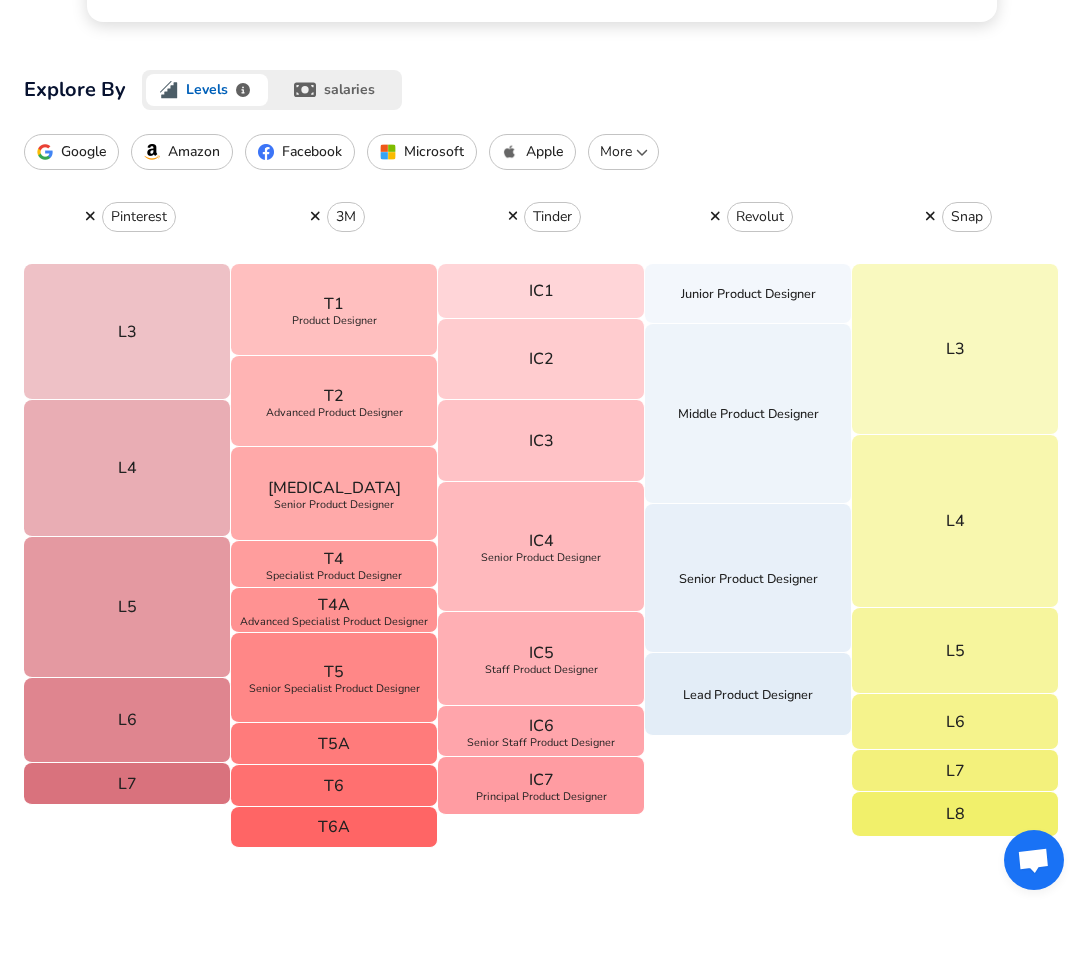 click on "L5" at bounding box center [127, 607] 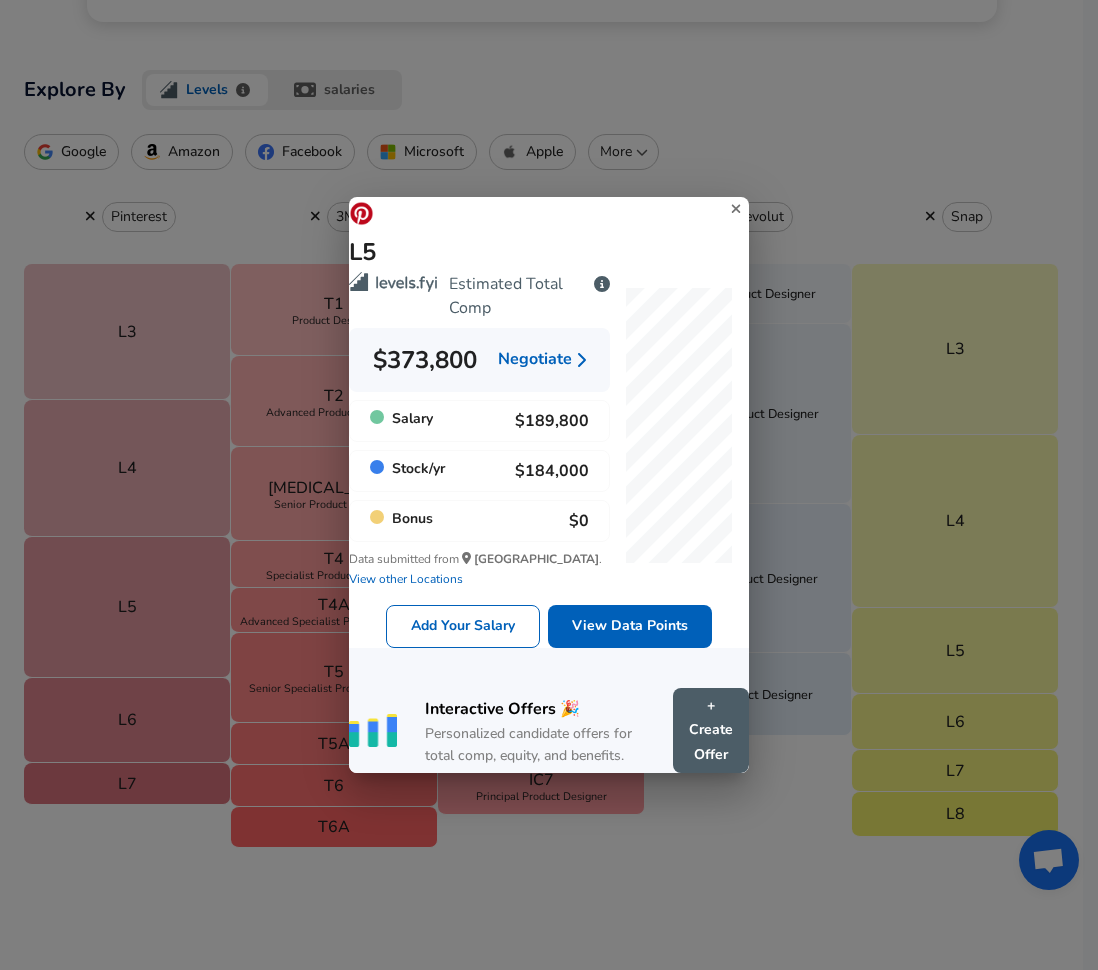 click on "L5 Estimated Total Comp   $373,800   Negotiate   Salary $189,800 Stock / yr $184,000 Bonus $0 Data submitted from     [GEOGRAPHIC_DATA] .   View other Locations Add Your Salary View Data Points Interactive Offers 🎉 Personalized candidate offers for total comp, equity, and benefits. + Create Offer" at bounding box center (549, 485) 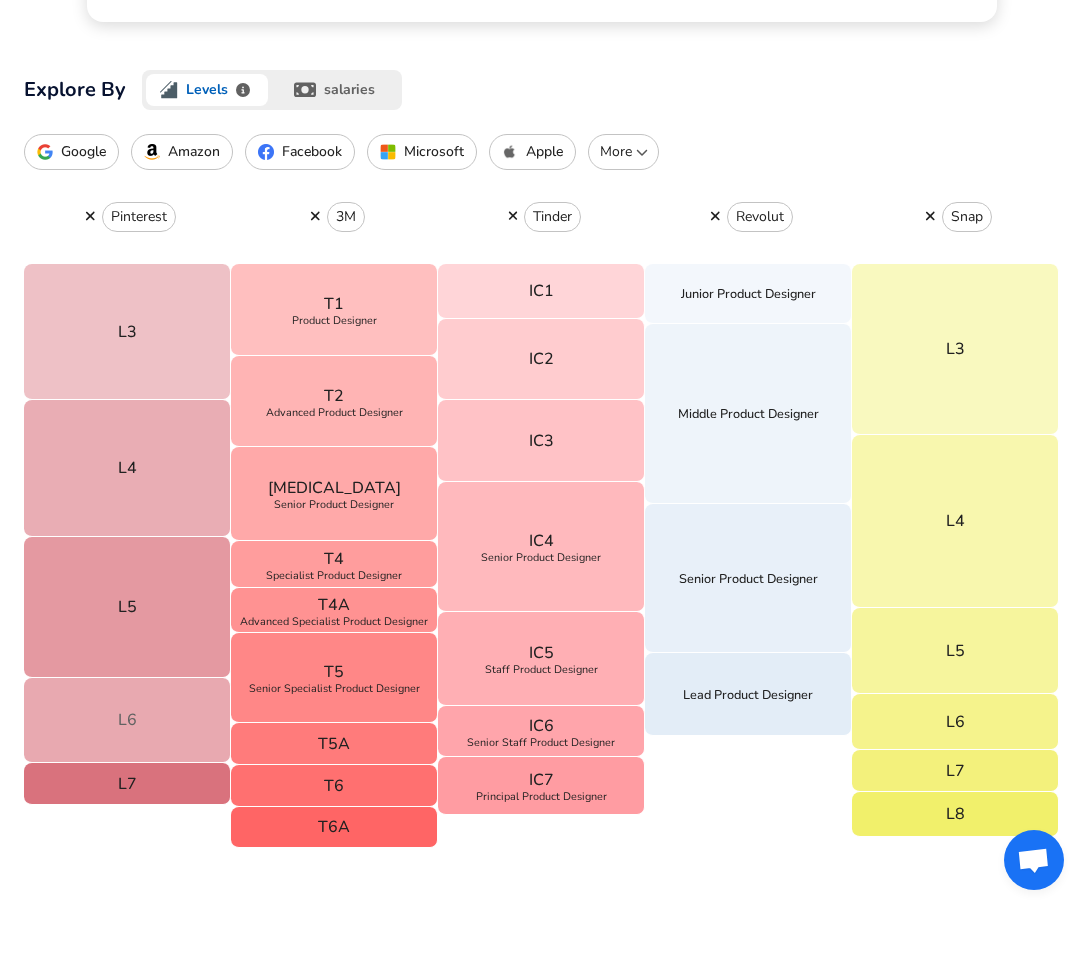 click on "L6" at bounding box center (127, 720) 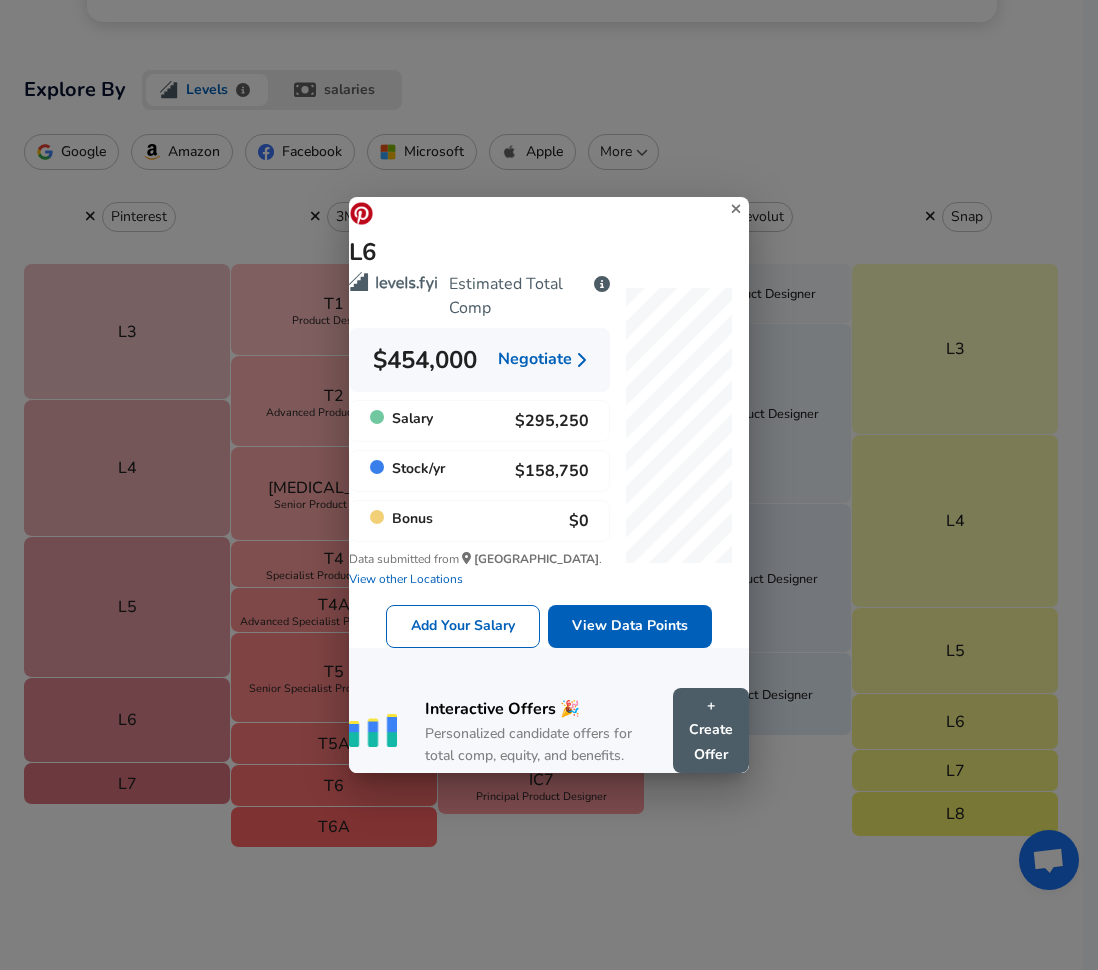 click on "L6 Estimated Total Comp   $454,000   Negotiate   Salary $295,250 Stock / yr $158,750 Bonus $0 Data submitted from     [GEOGRAPHIC_DATA] .   View other Locations Add Your Salary View Data Points Interactive Offers 🎉 Personalized candidate offers for total comp, equity, and benefits. + Create Offer" at bounding box center (549, 485) 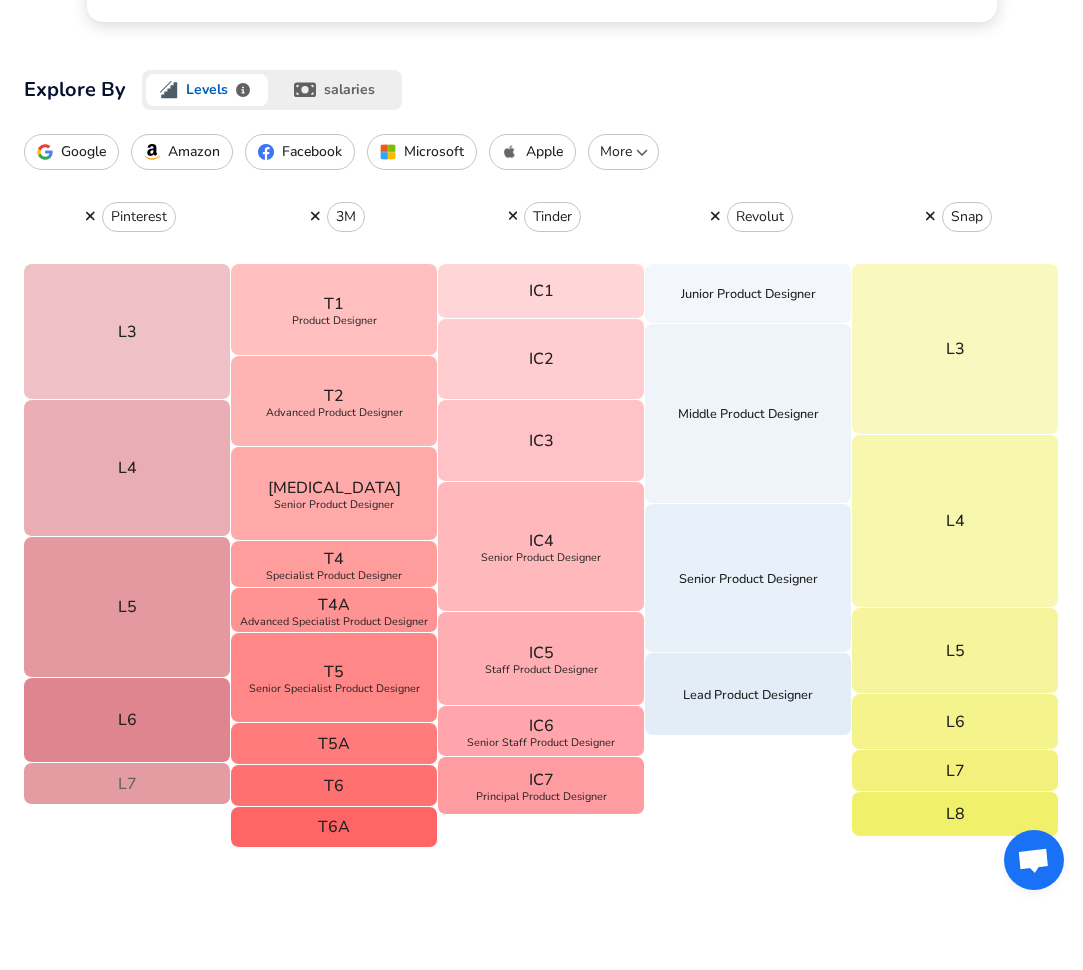 click on "L7" at bounding box center (127, 784) 